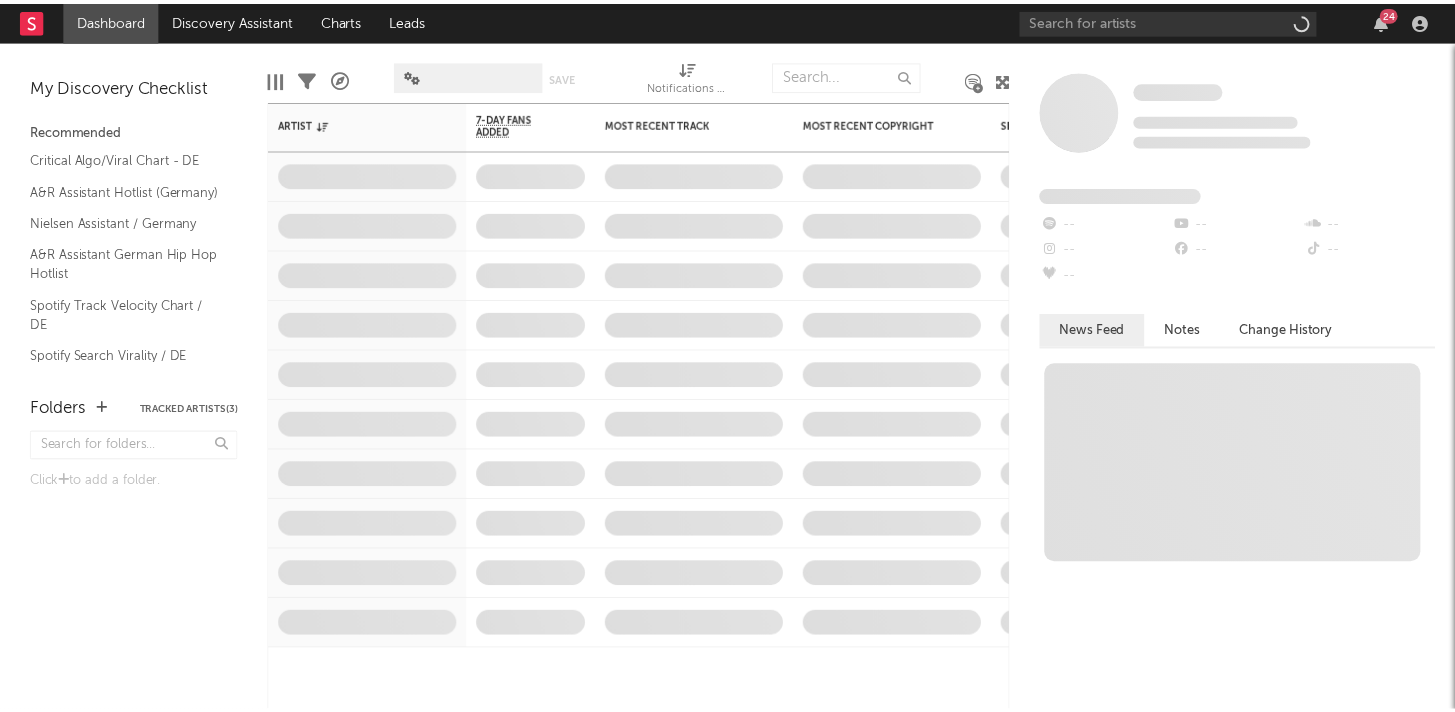scroll, scrollTop: 0, scrollLeft: 0, axis: both 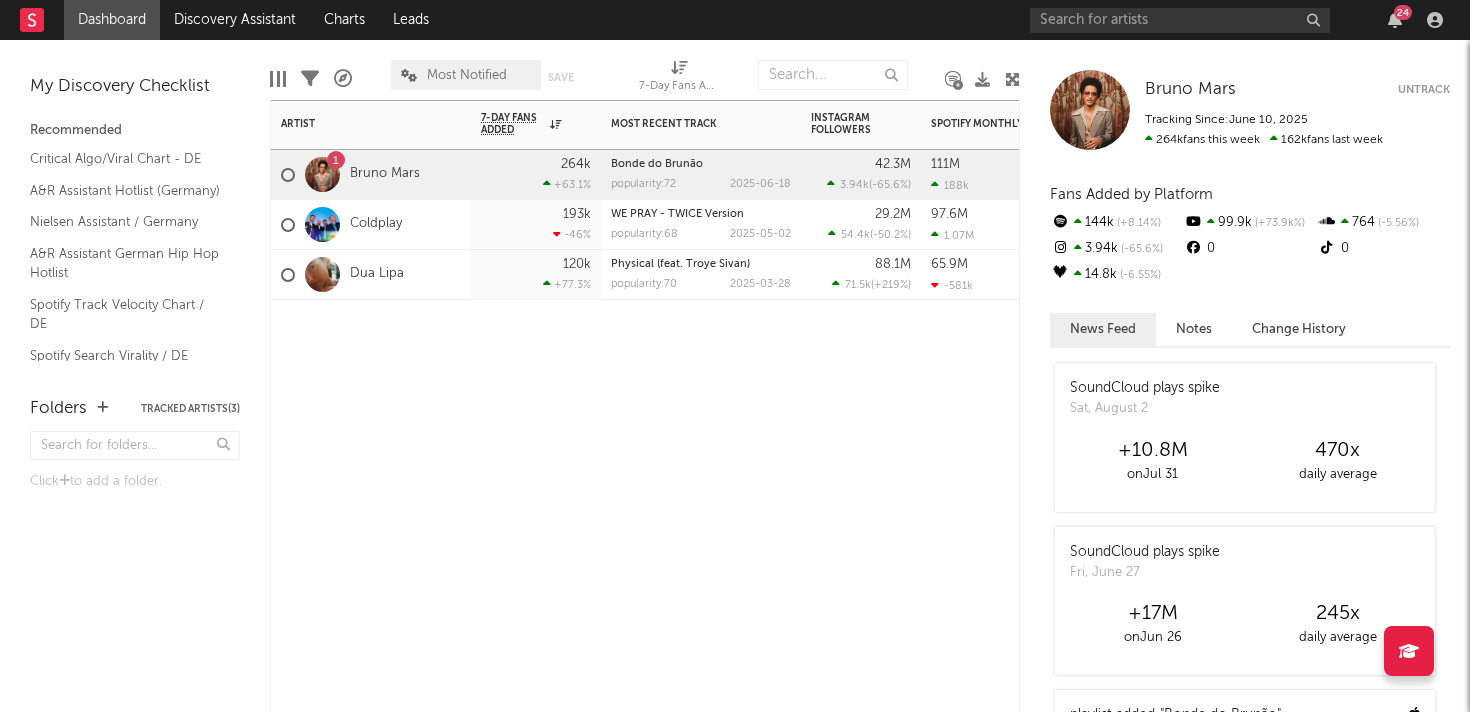 click on "Artist Notifications 7-Day Fans Added WoW % Change Most Recent Track Popularity Released Instagram Followers 7d Change WoW % Change Spotify Monthly Listeners 7d Change WoW % Change Spotify Followers 7d Change WoW % Change Jump Score Folders 1 Bruno Mars 264k +63.1 % Bonde do Brunão popularity:  72 2025-06-18 42.3M 3.94k  ( -65.6 % ) 111M 188k Created with Highcharts 10.3.3 Chart title 73.6M 144k  ( +8.14 % ) 48.7 Coldplay 193k -46 % WE PRAY - TWICE Version popularity:  68 2025-05-02 29.2M 54.4k  ( -50.2 % ) 97.6M 1.07M Created with Highcharts 10.3.3 Chart title 59.4M 121k  ( -6.58 % ) 70.9 Dua Lipa 120k +77.3 % Physical (feat. Troye Sivan) popularity:  70 2025-03-28 88.1M 71.5k  ( +219 % ) 65.9M -581k Created with Highcharts 10.3.3 Chart title 46.4M 37.7k  ( +10.6 % ) 70.0" at bounding box center [645, 406] 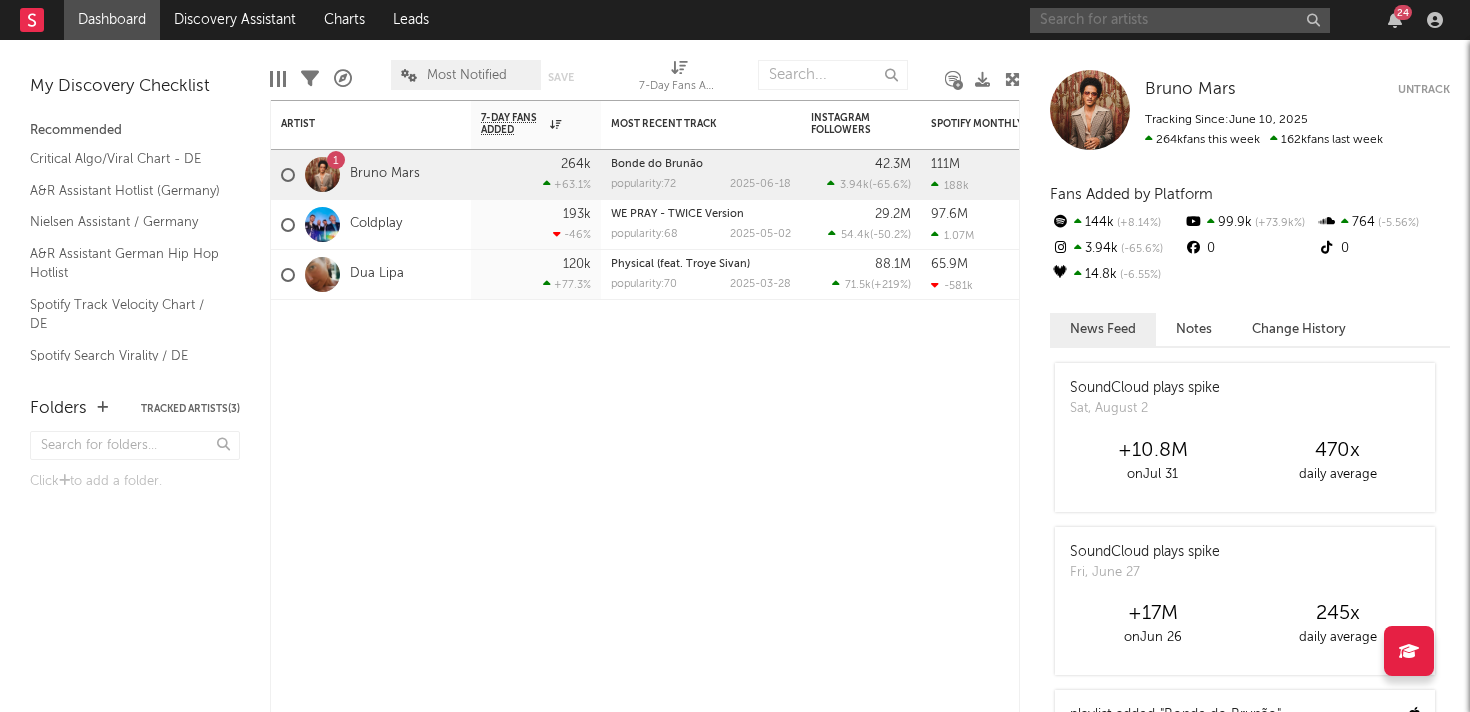 click at bounding box center (1180, 20) 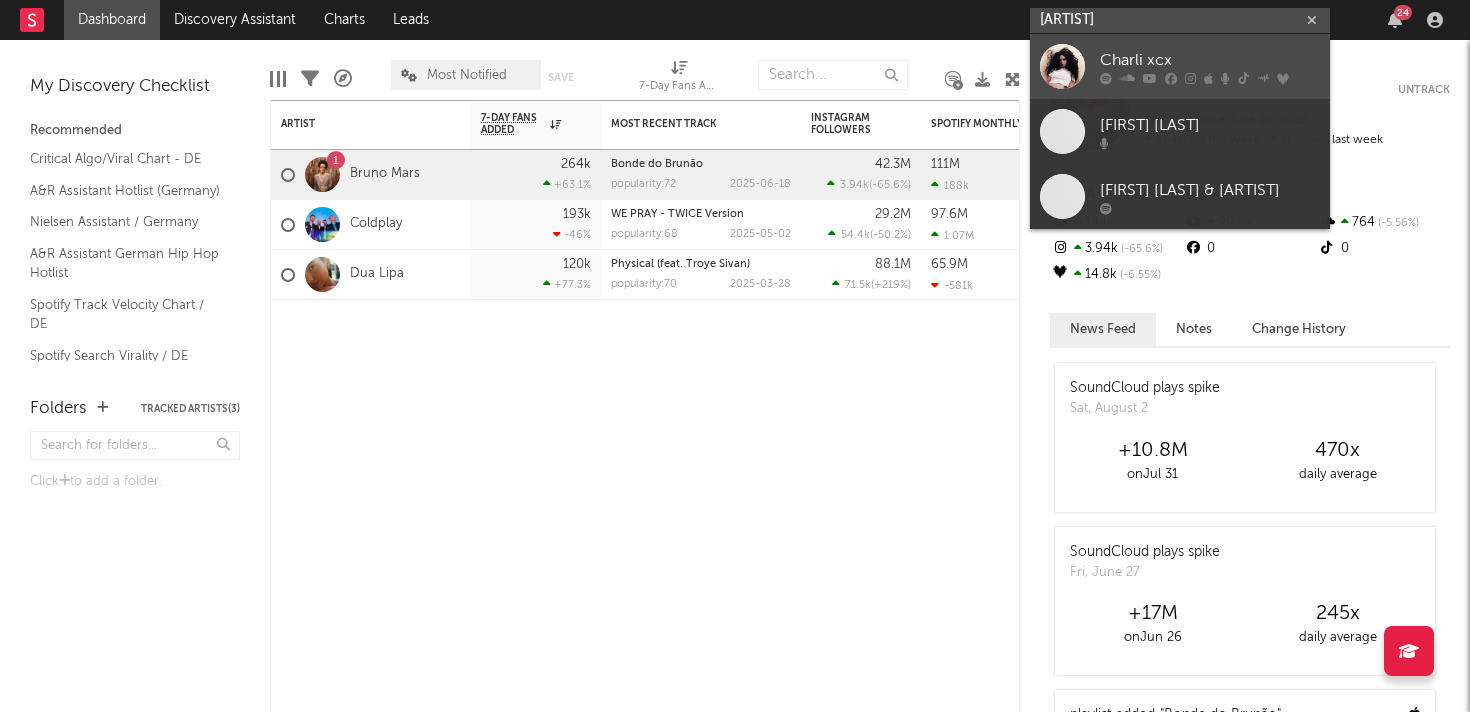 type on "charli xcx" 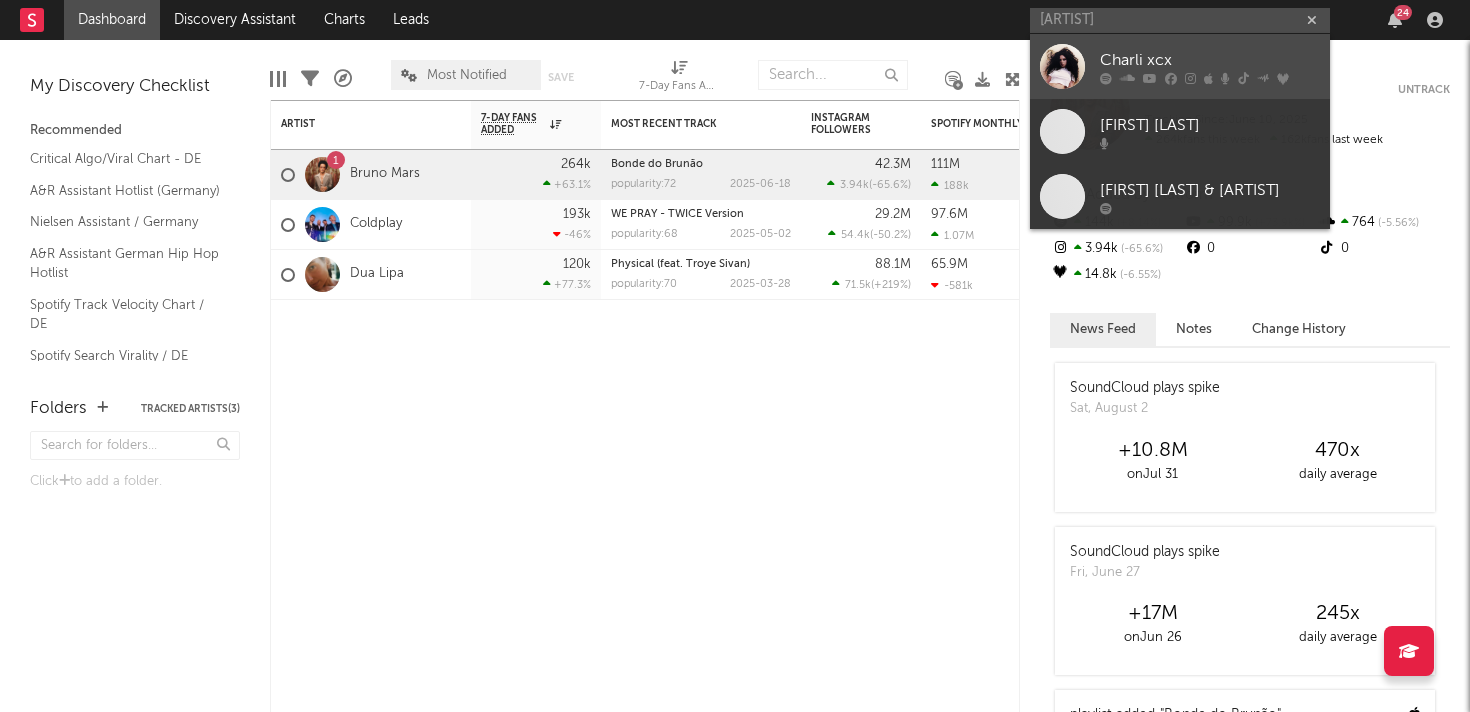 click on "Charli xcx" at bounding box center [1210, 60] 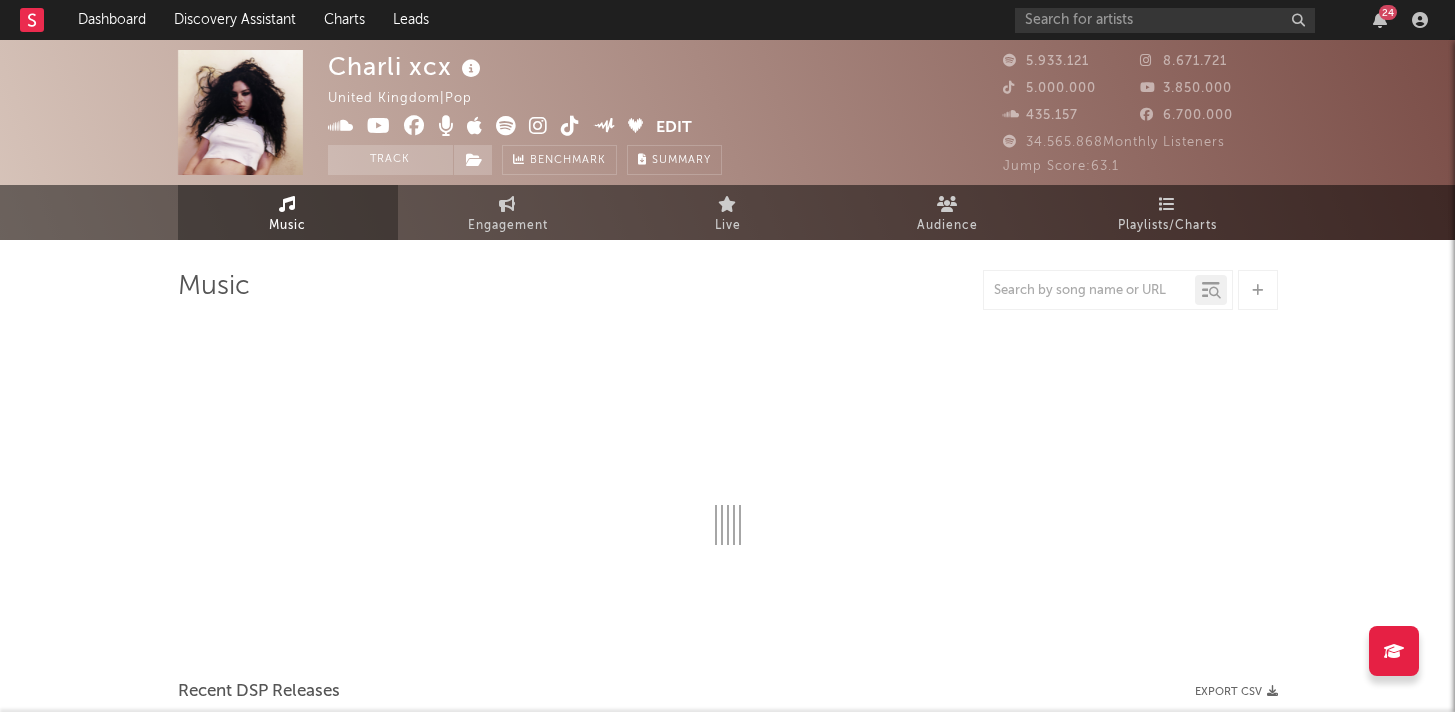 select on "6m" 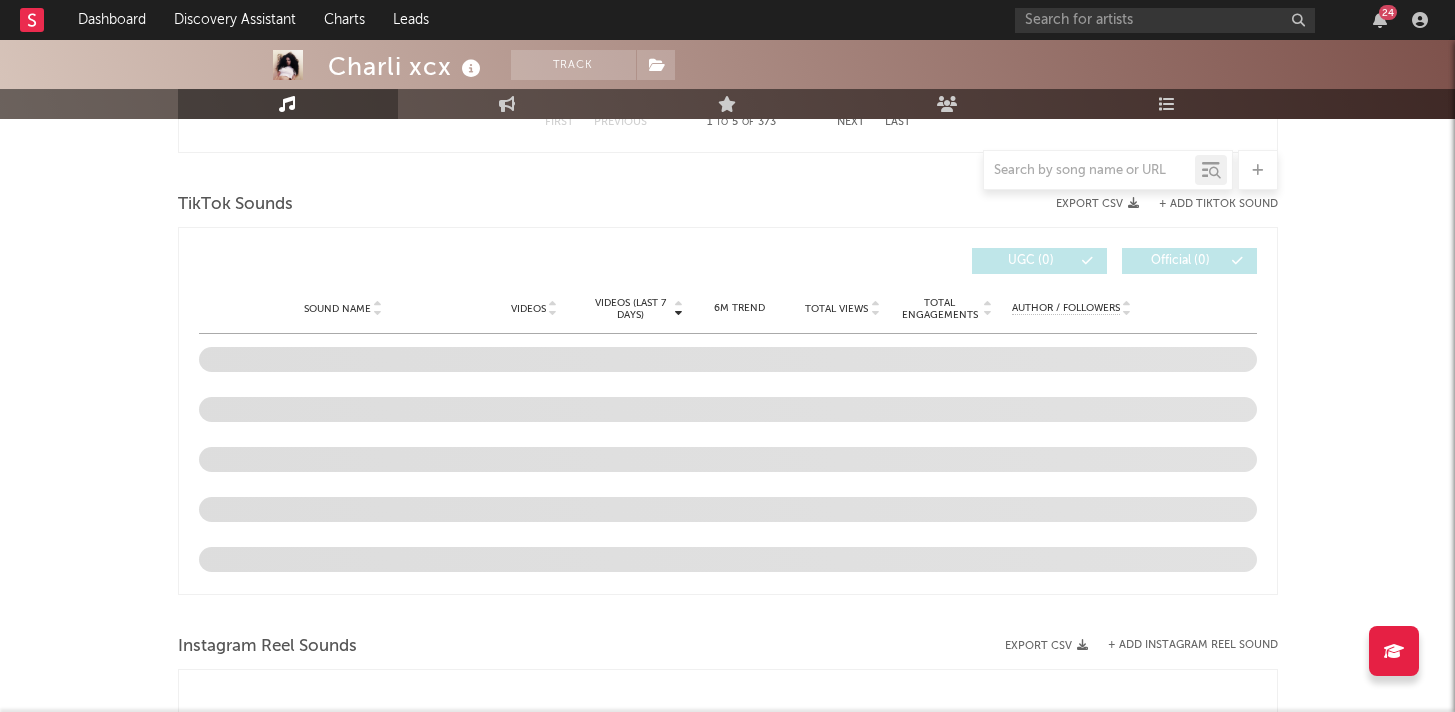 scroll, scrollTop: 1291, scrollLeft: 0, axis: vertical 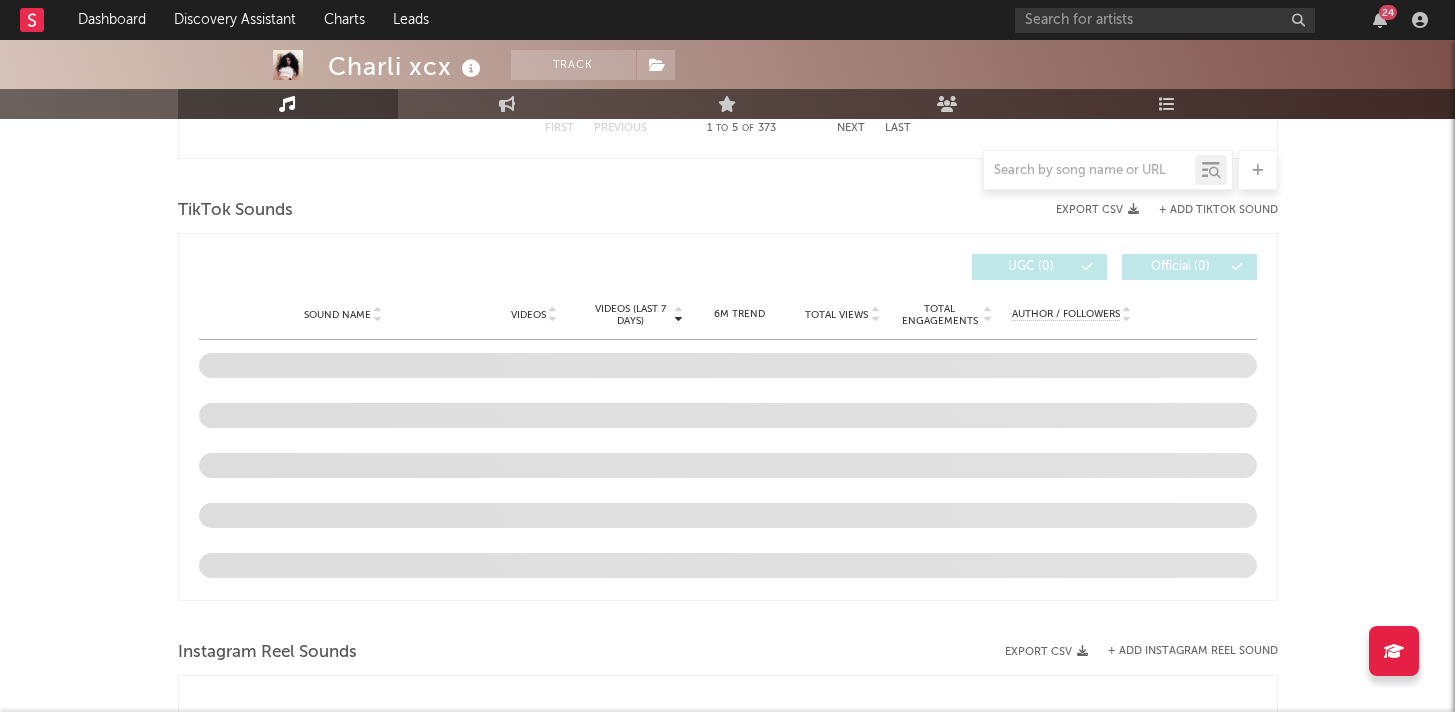 click at bounding box center (1089, 170) 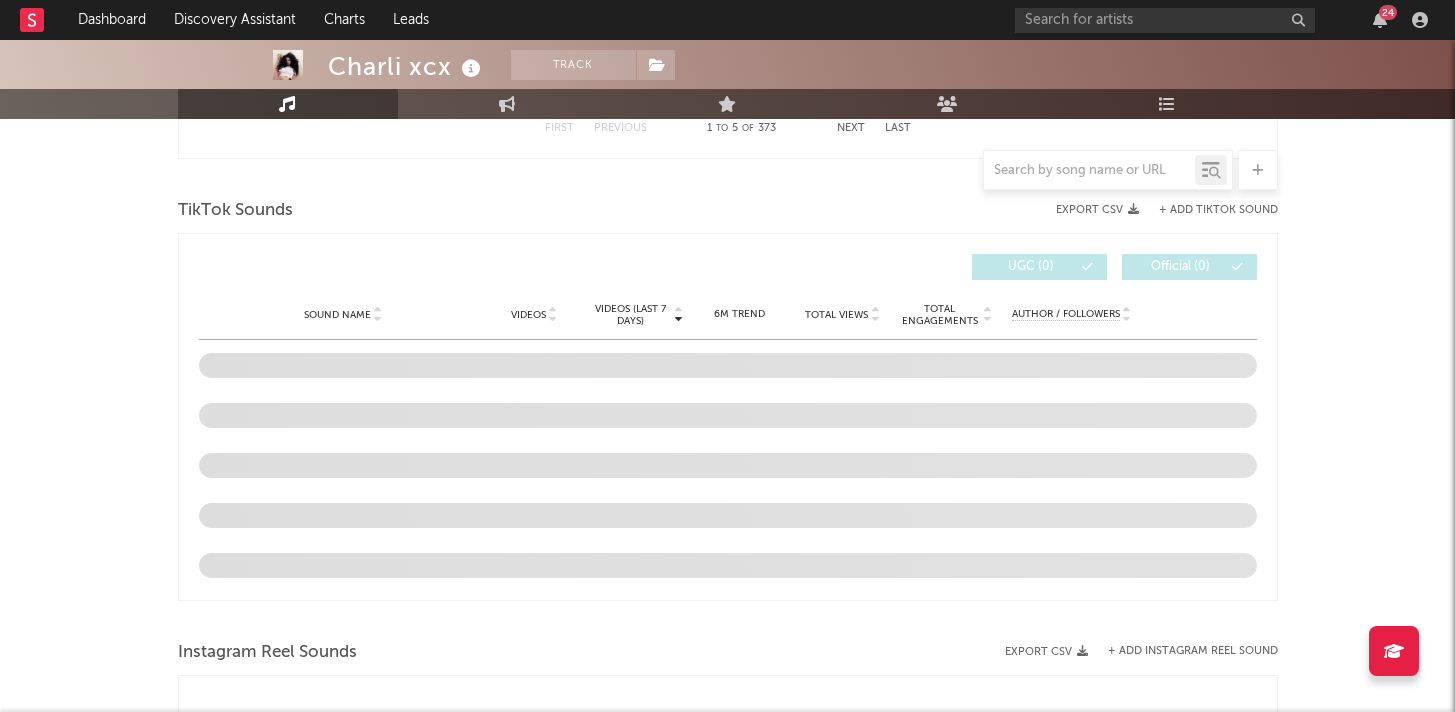click at bounding box center (1089, 170) 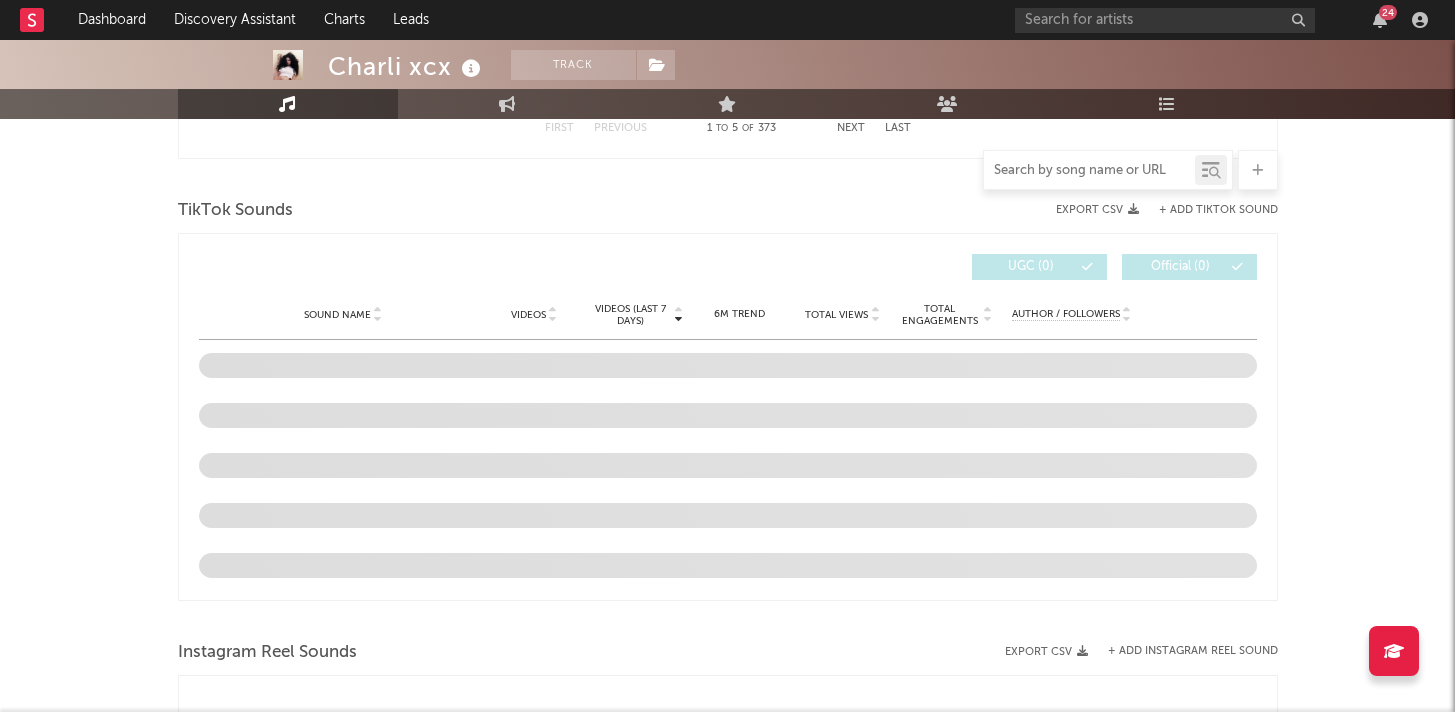 click at bounding box center (1089, 171) 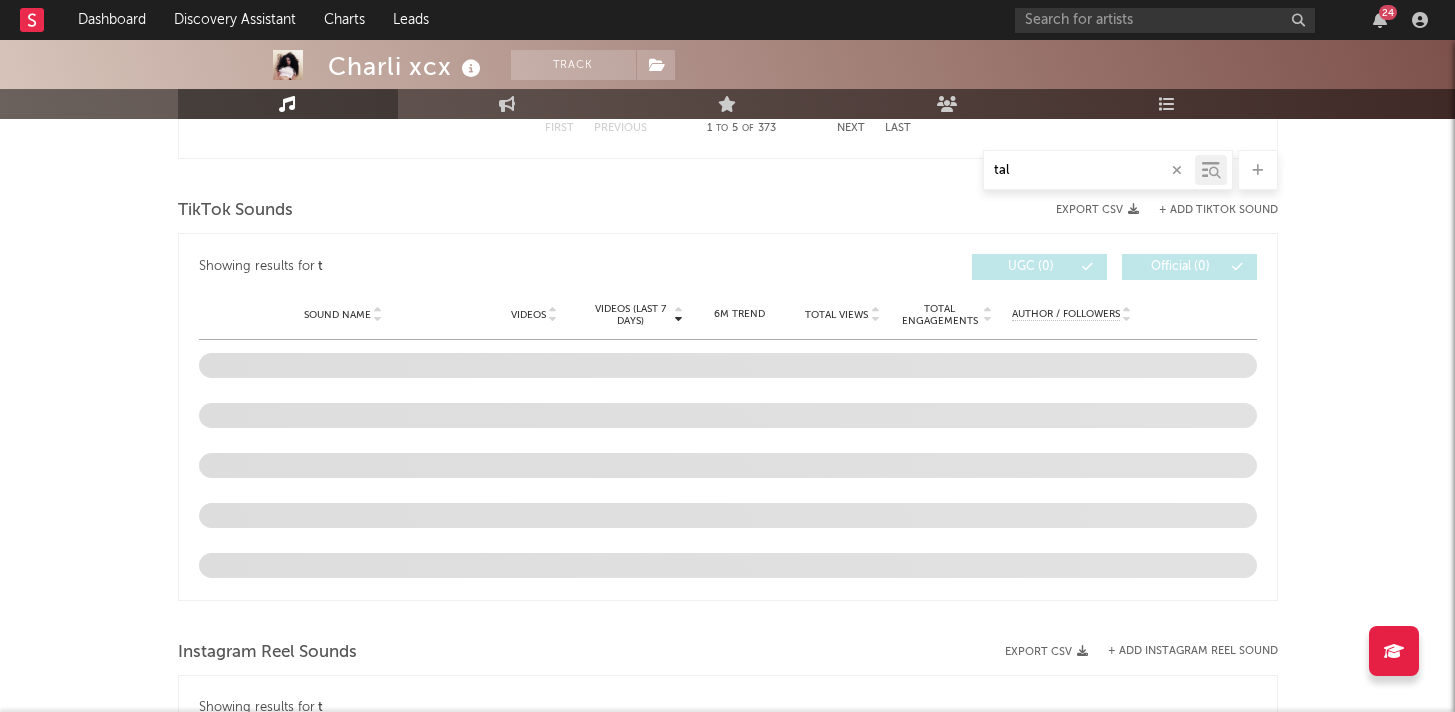 type on "talk" 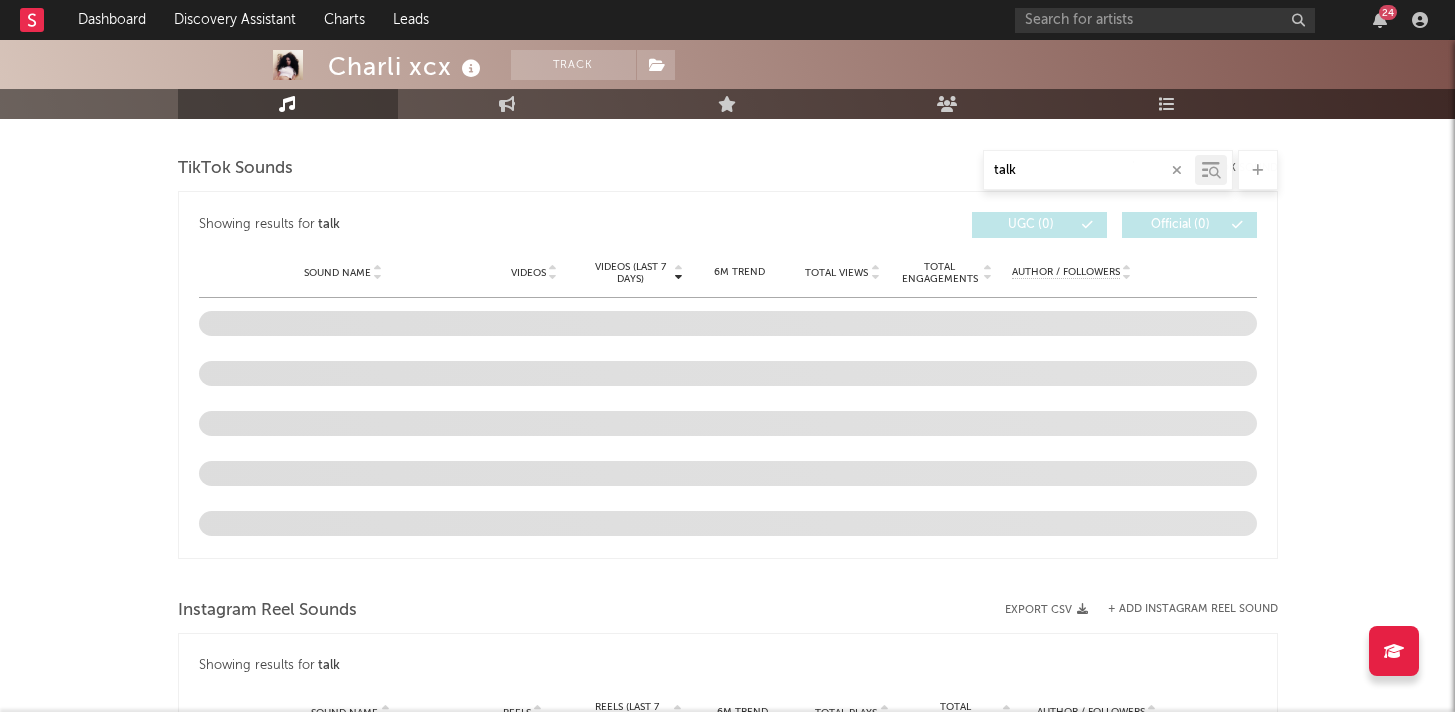 scroll, scrollTop: 1084, scrollLeft: 0, axis: vertical 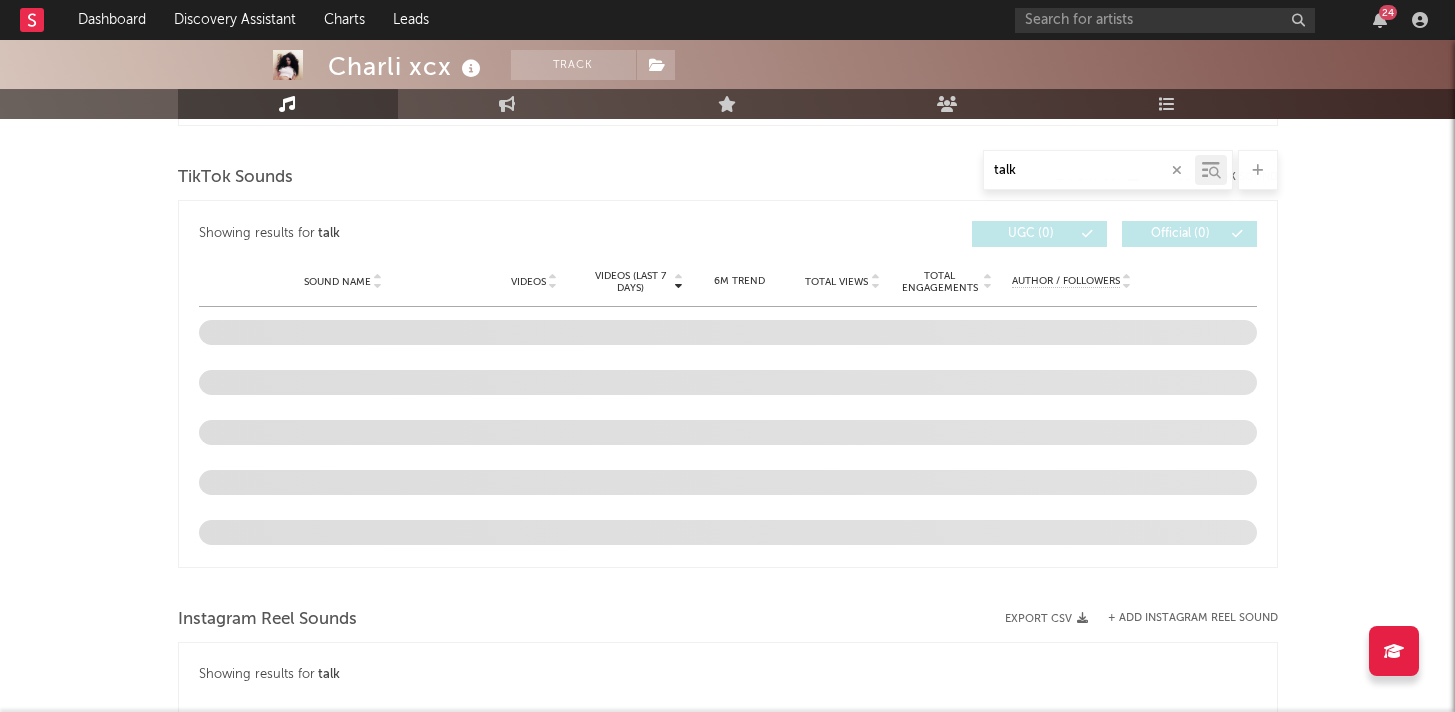 click at bounding box center (1177, 170) 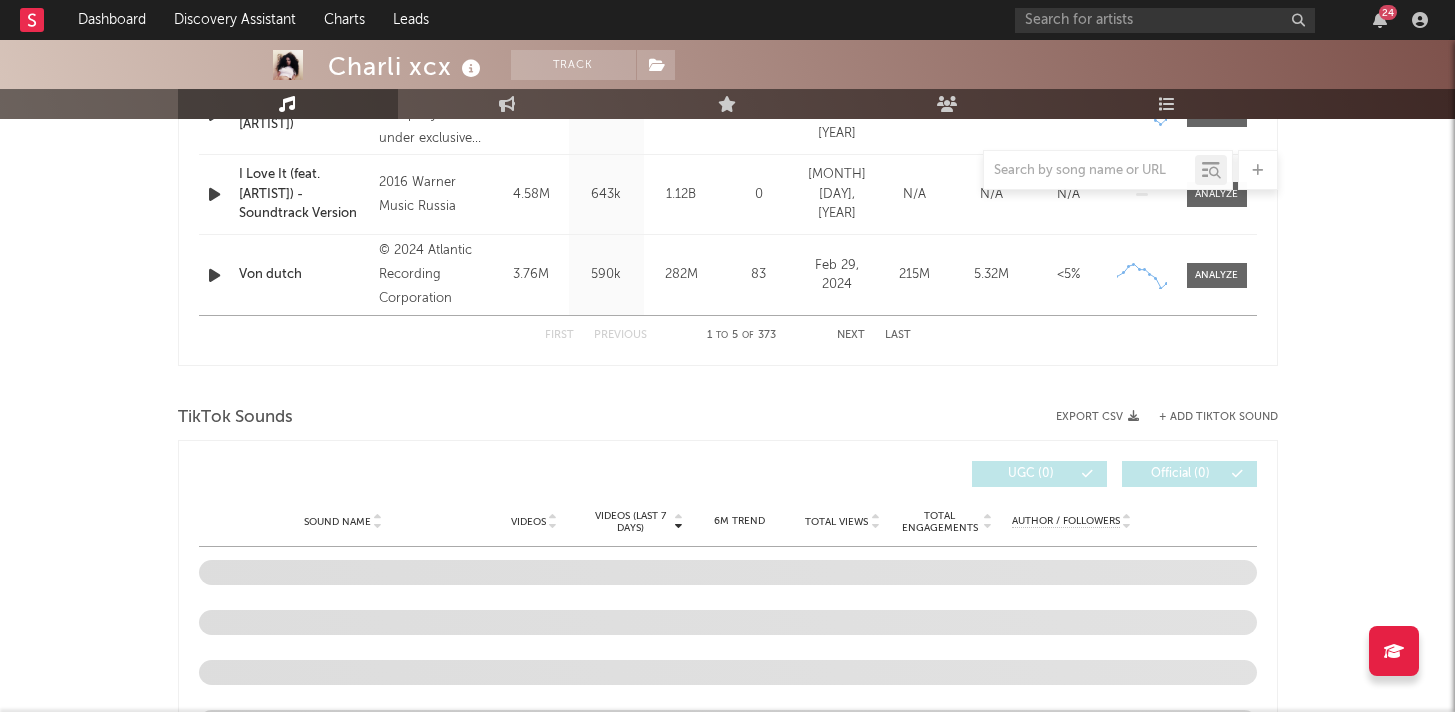 click on "[ARTIST] Track United Kingdom | Pop Edit Track Benchmark Summary [NUMBER] [NUMBER] [NUMBER] [NUMBER] [NUMBER] [NUMBER] [NUMBER] Monthly Listeners Jump Score: [NUMBER] Music Engagement Live Audience Playlists/Charts Music Total Artist Consumption Luminate - Daily Luminate - Weekly BMAT - Weekly OCC - Weekly Zoom 1w 1m 3m 6m YTD 1y All [YEAR]-[MONTH]-[DAY] [YEAR]-[MONTH]-[DAY] Created with Highcharts [NUMBER].[NUMBER].[NUMBER] Luminate Daily Streams Luminate Daily Consumption [NUMBER]. [MONTH] [NUMBER]. [MONTH] [NUMBER]. [MONTH] [NUMBER]. [MONTH] [NUMBER]. [MONTH] [NUMBER]. [MONTH] [NUMBER]. [MONTH] [NUMBER]. [MONTH] [NUMBER]. [MONTH] [NUMBER]. [MONTH] [NUMBER]. [YEAR] [YEAR] [YEAR] [YEAR] 0 5M 10M 15M 20M Zoom 1w 1m 3m 6m YTD 1y All [MONTH] [DAY], [YEAR] → [MONTH] [DAY], [YEAR] Ex-US Streaming On-Demand Audio US Streaming On-Demand Audio Global Streaming On-Demand Audio Recent DSP Releases Export CSV Last Day Spotify Plays Copyright 7 Day Spotify Plays Last Day Spotify Plays ATD Spotify Plays Spotify Popularity Released Global ATD Audio Streams Global Rolling 7D Audio Streams Estimated % Playlist Streams Last Day Spotify Popularity Streams / 7d Growth" at bounding box center (727, 446) 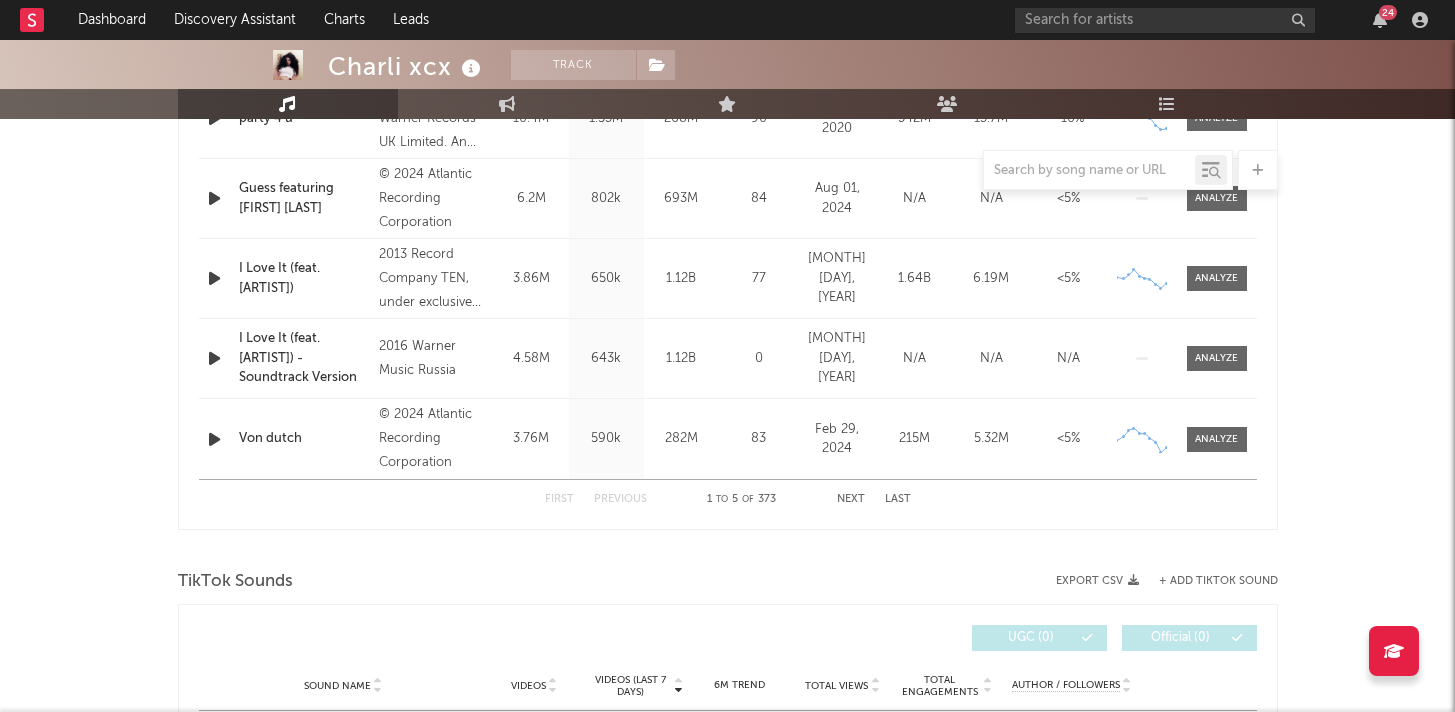 scroll, scrollTop: 0, scrollLeft: 0, axis: both 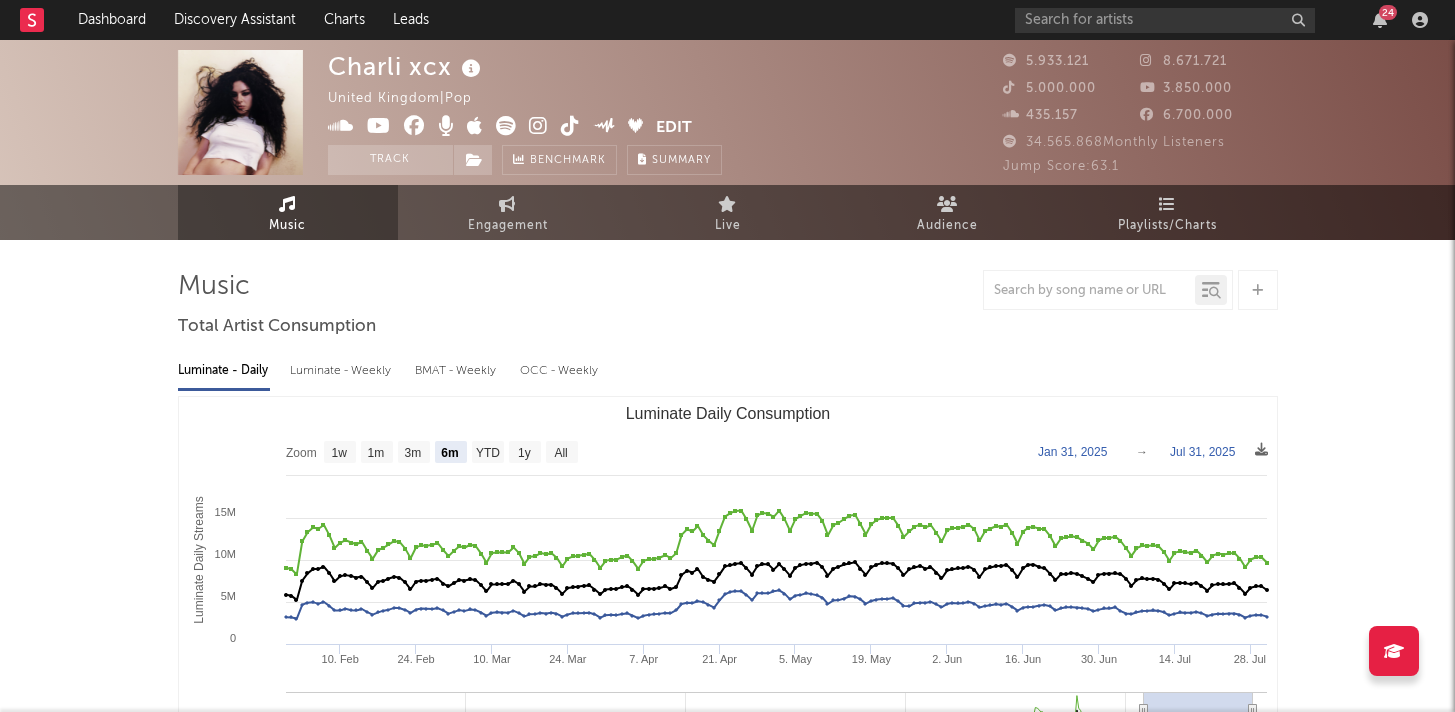 click on "Music Total Artist Consumption Luminate - Daily Luminate - Weekly BMAT - Weekly OCC - Weekly Zoom 1w 1m 3m 6m YTD 1y All 2025-01-31 2025-07-31 Created with Highcharts 10.3.3 Luminate Daily Streams Luminate Daily Consumption 10. Feb 24. Feb 10. Mar 24. Mar 7. Apr 21. Apr 5. May 19. May 2. Jun 16. Jun 30. Jun 14. Jul 28. Jul 2022 2023 2024 2025 0 5M 10M 15M 20M Zoom 1w 1m 3m 6m YTD 1y All Jan 31, 2025 → Jul 31, 2025 Ex-US Streaming On-Demand Audio US Streaming On-Demand Audio Global Streaming On-Demand Audio Recent DSP Releases Export CSV  Last Day Spotify Plays Copyright 7 Day Spotify Plays Last Day Spotify Plays ATD Spotify Plays Spotify Popularity Released Global ATD Audio Streams Global Rolling 7D Audio Streams Estimated % Playlist Streams Last Day Spotify Popularity Streams / 7d Growth Originals   ( 261 ) Features   ( 112 ) Name Copyright Label Album Names Composer Names 7 Day Spotify Plays Last Day Spotify Plays ATD Spotify Plays Spotify Popularity Total US Streams Total US SES Total UK Streams Name ~" at bounding box center [728, 1600] 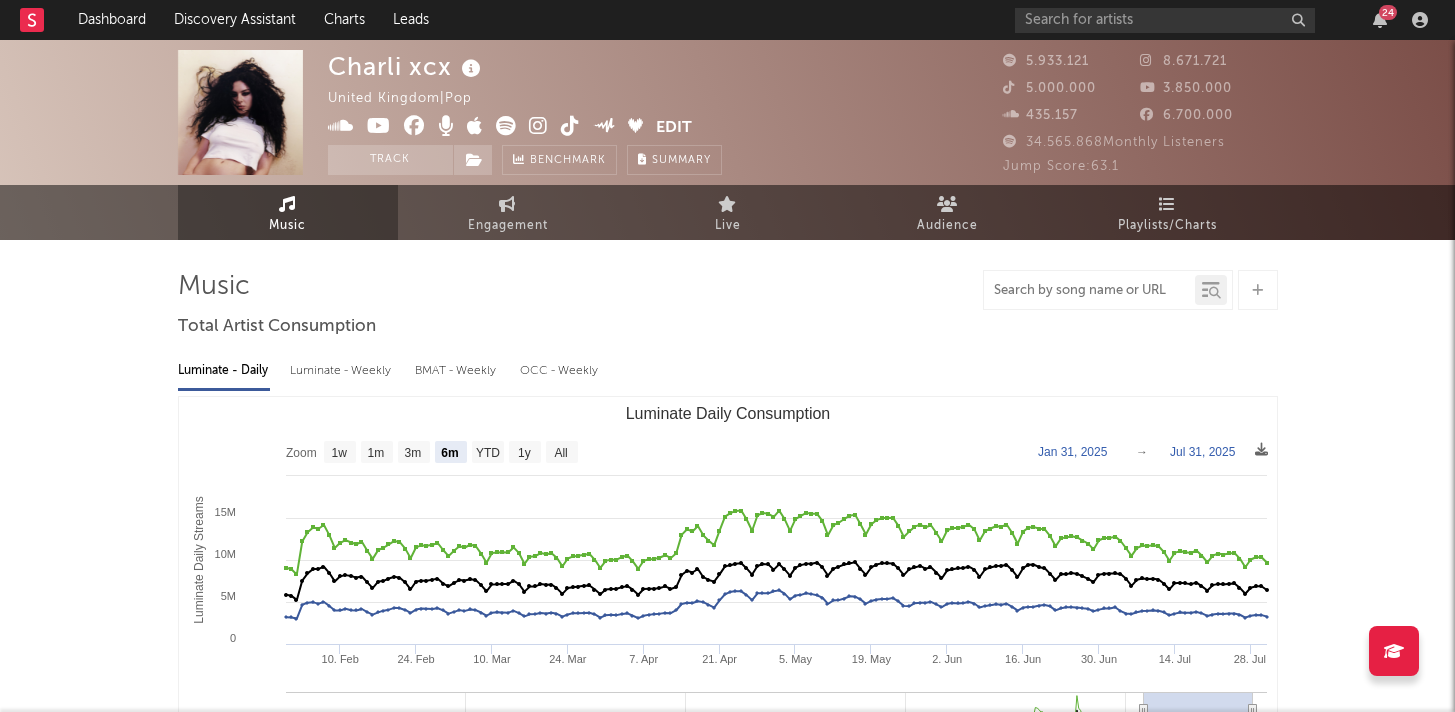 click at bounding box center (1089, 291) 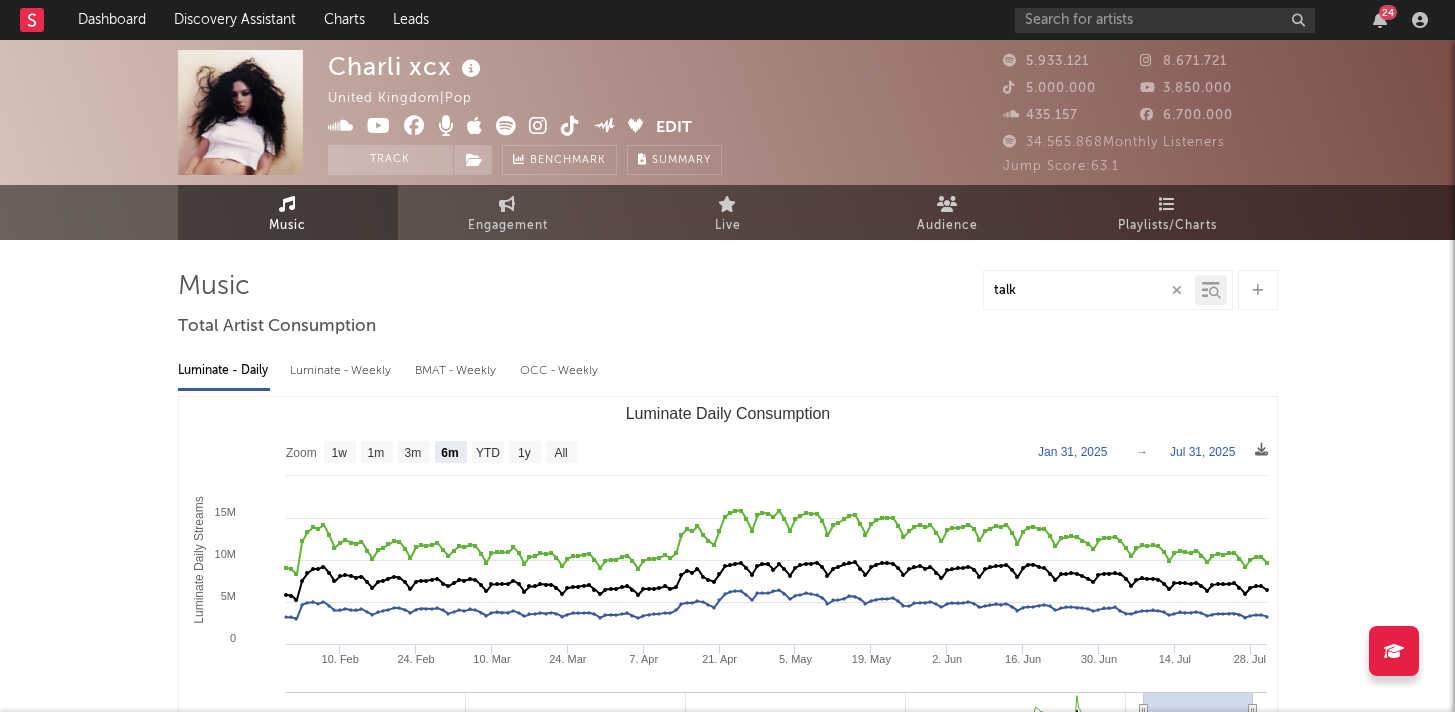 type on "talk" 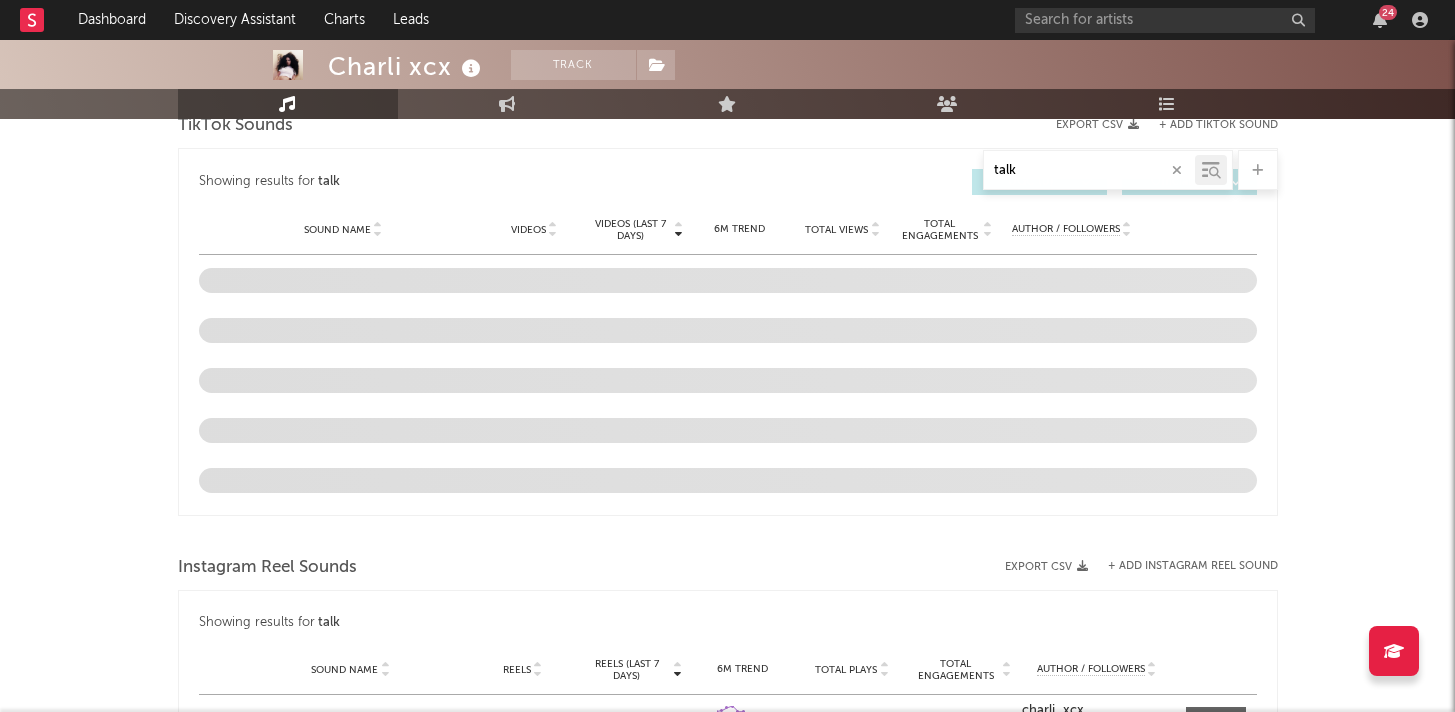 scroll, scrollTop: 1112, scrollLeft: 0, axis: vertical 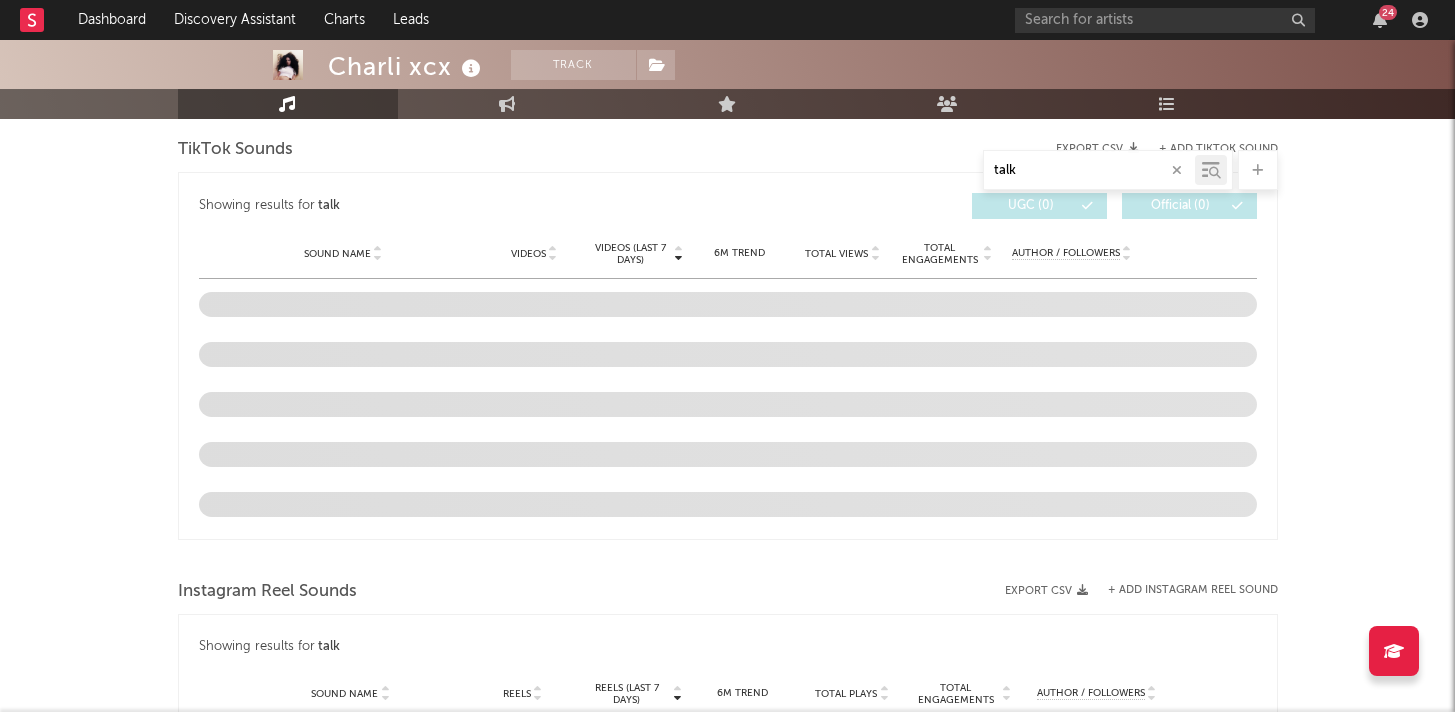 click at bounding box center [1177, 170] 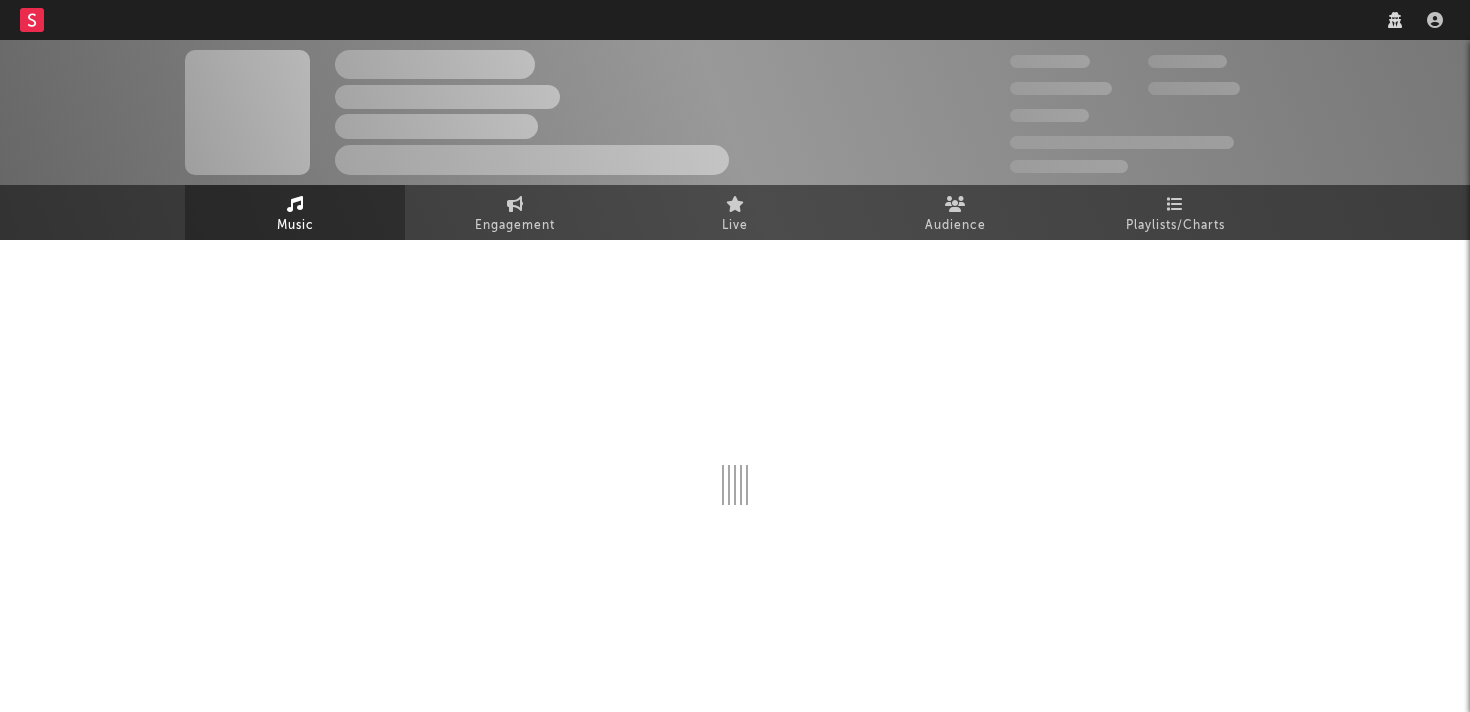 scroll, scrollTop: 0, scrollLeft: 0, axis: both 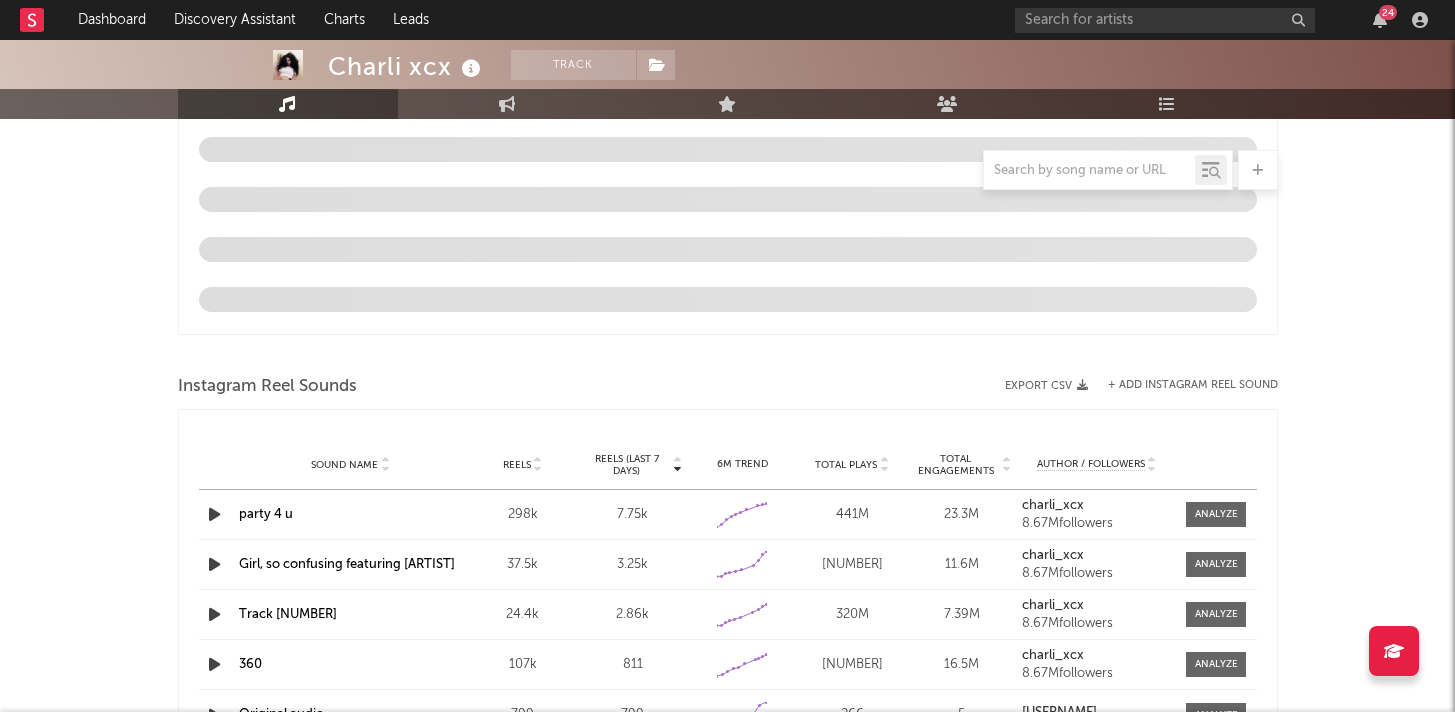 select on "6m" 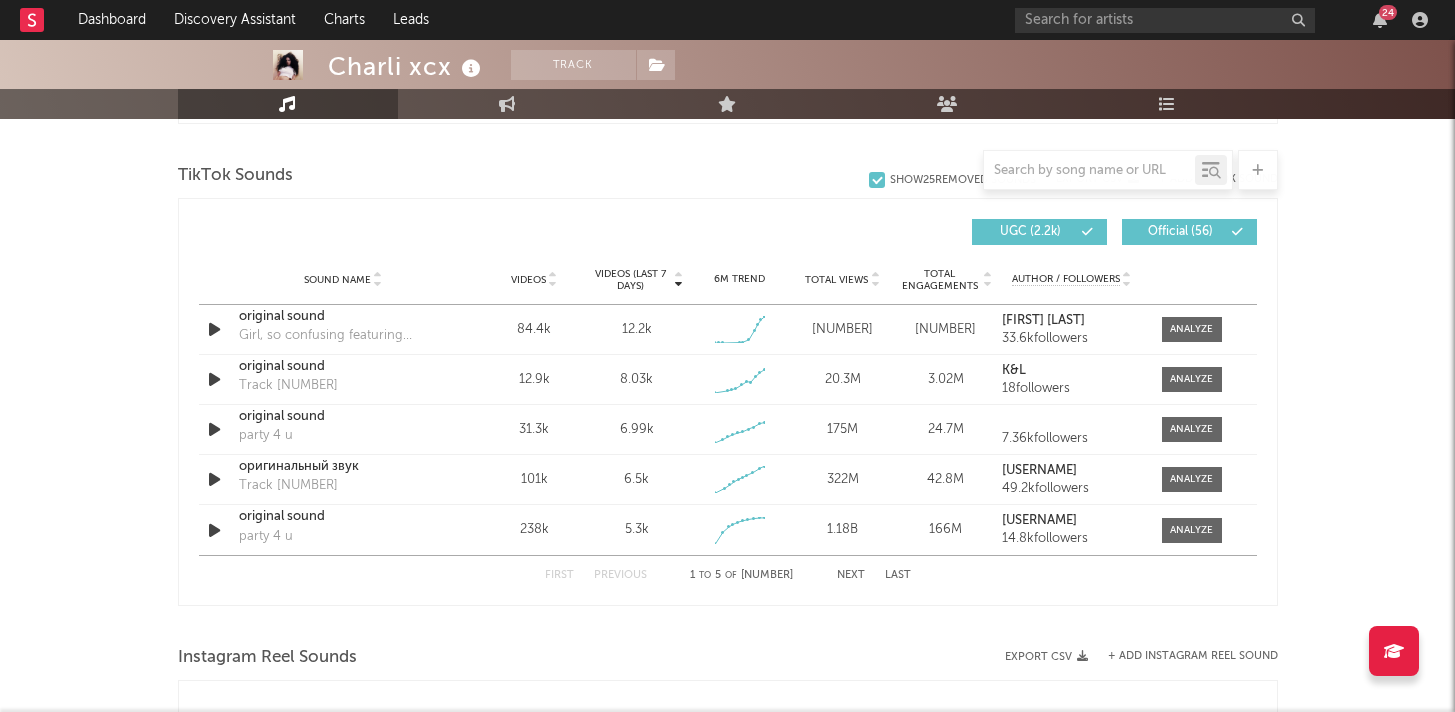 scroll, scrollTop: 1260, scrollLeft: 0, axis: vertical 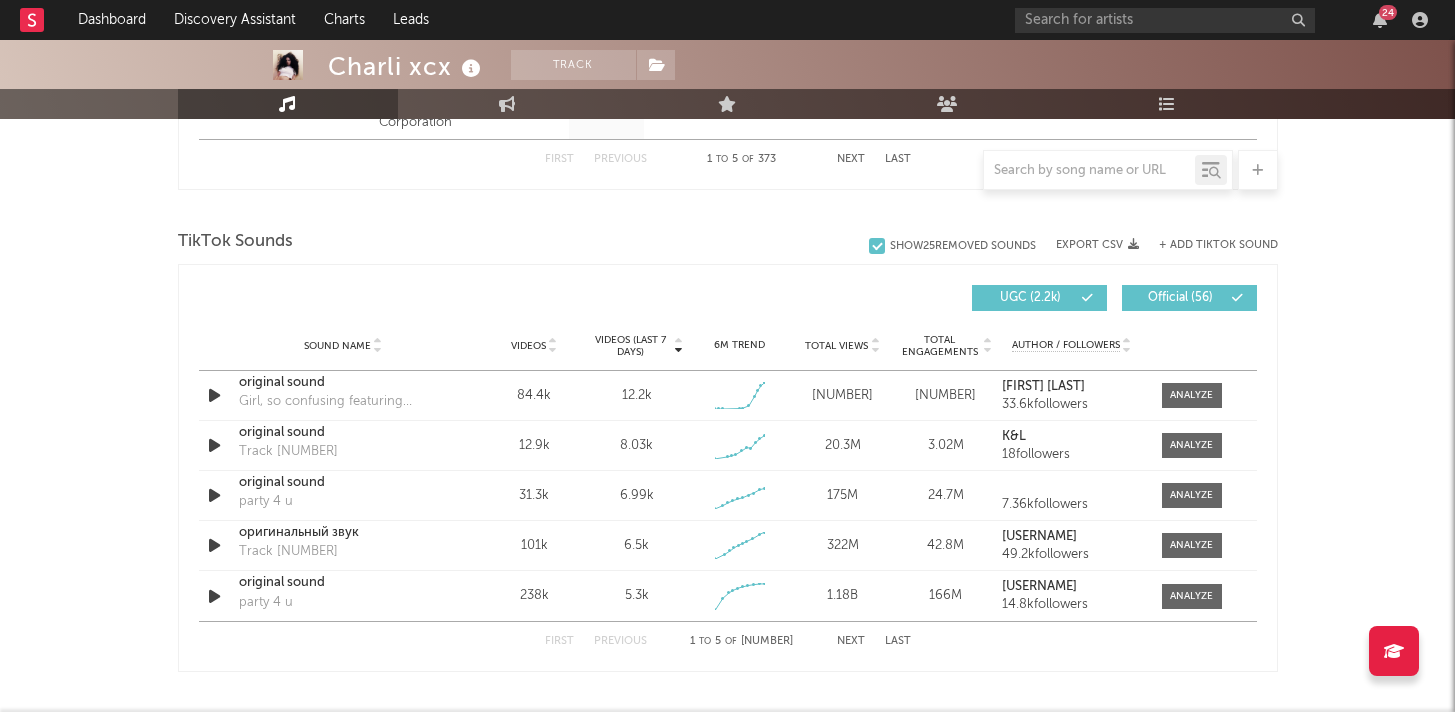 click on "First Previous 1 to 5 of [NUMBER] Next Last" at bounding box center (728, 641) 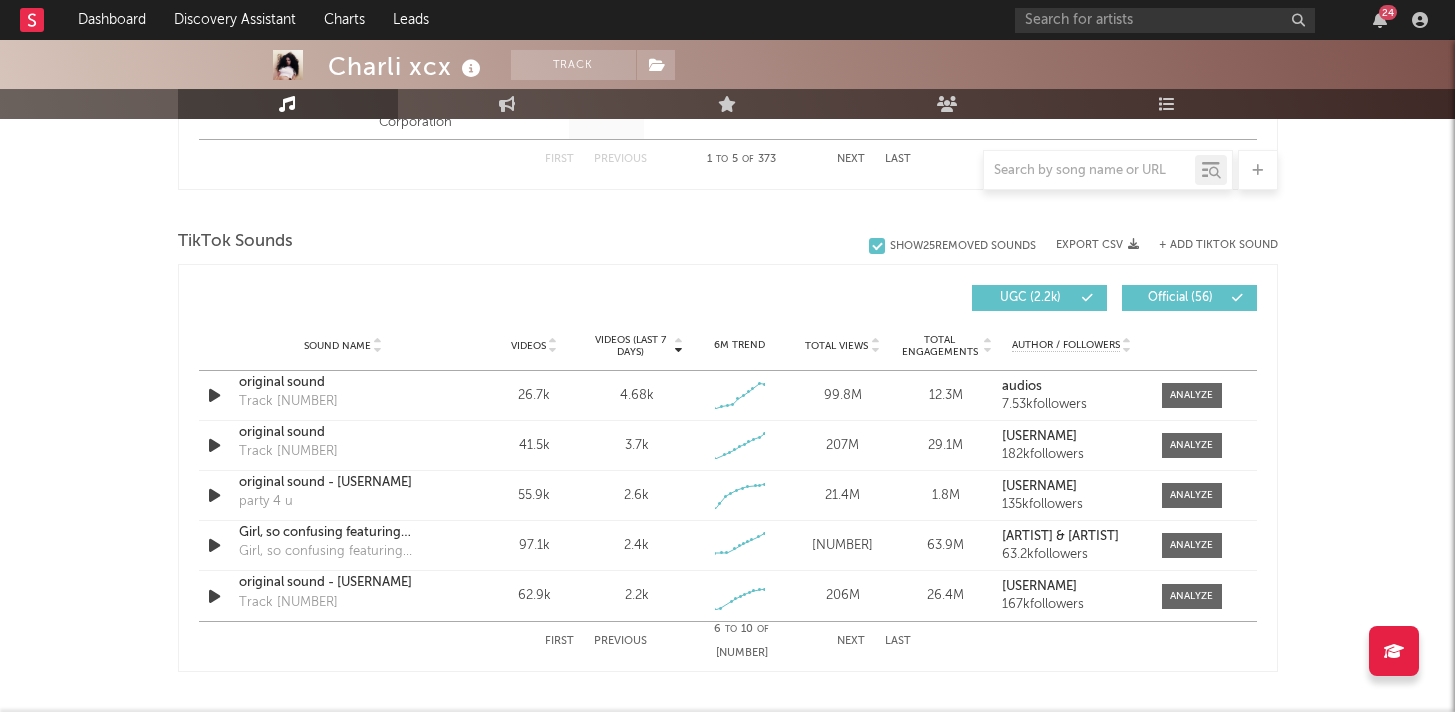 click on "Next" at bounding box center (851, 641) 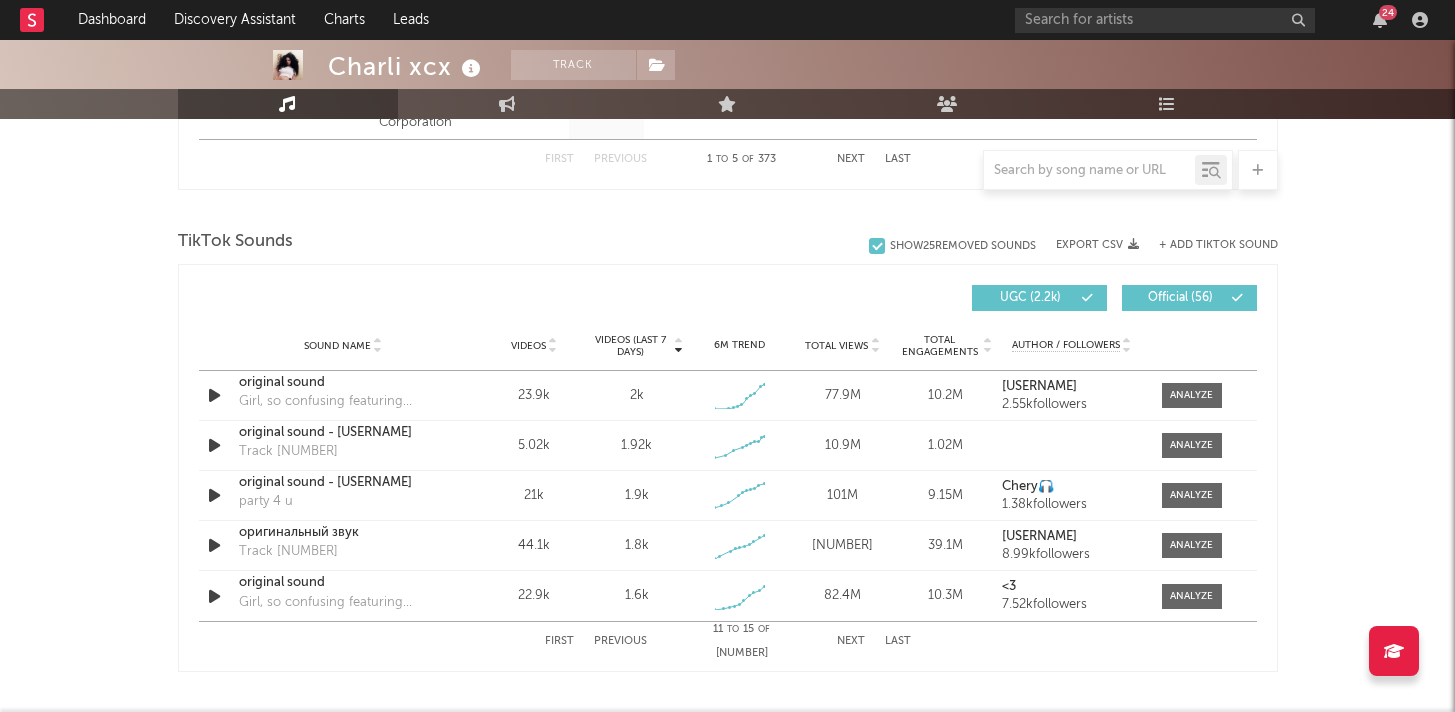 click on "Next" at bounding box center [851, 641] 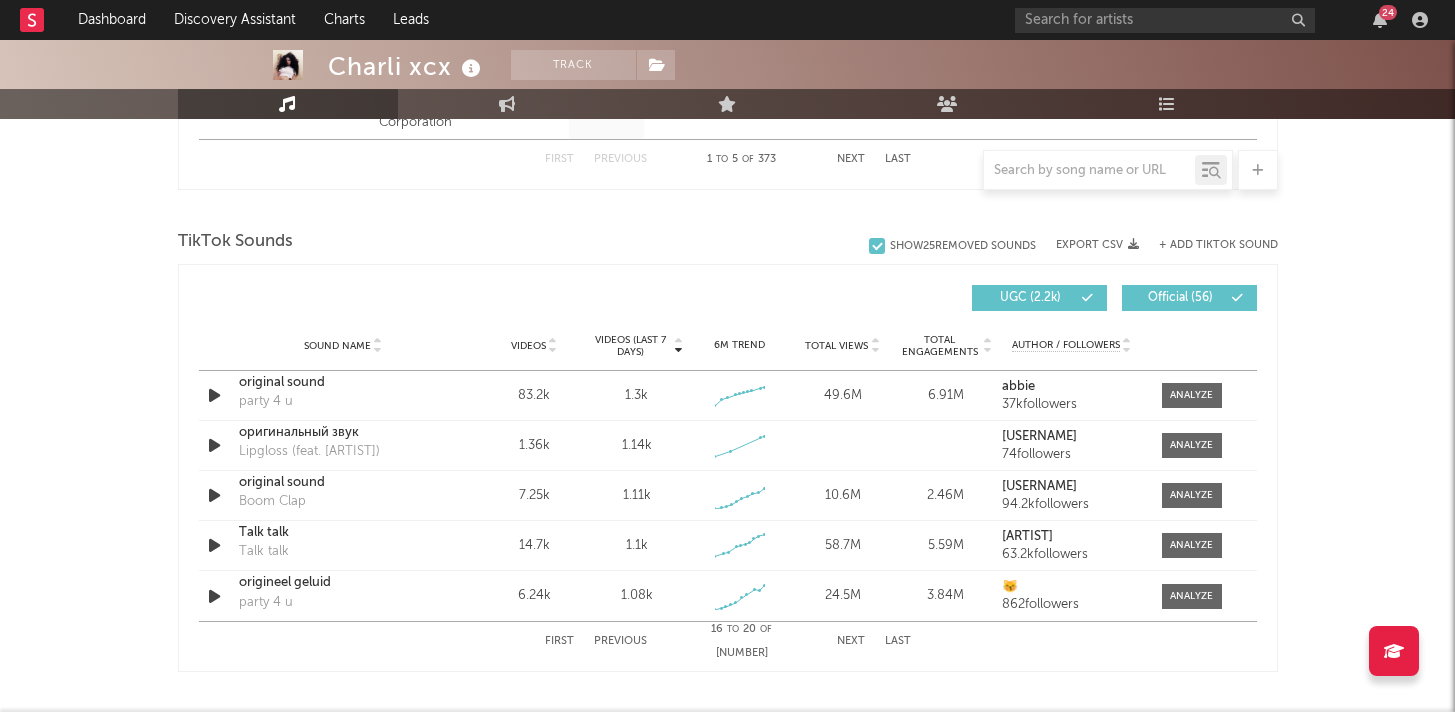 click on "Next" at bounding box center [851, 641] 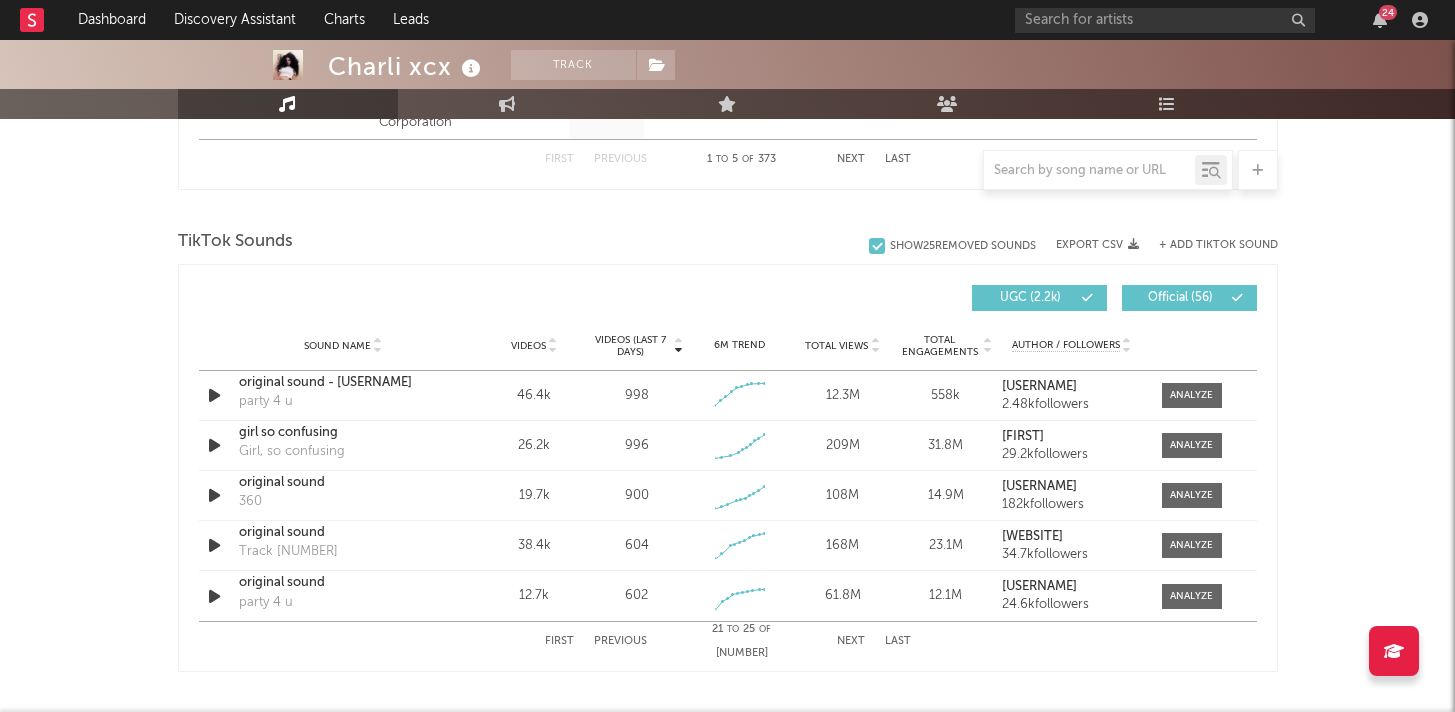 scroll, scrollTop: 1240, scrollLeft: 0, axis: vertical 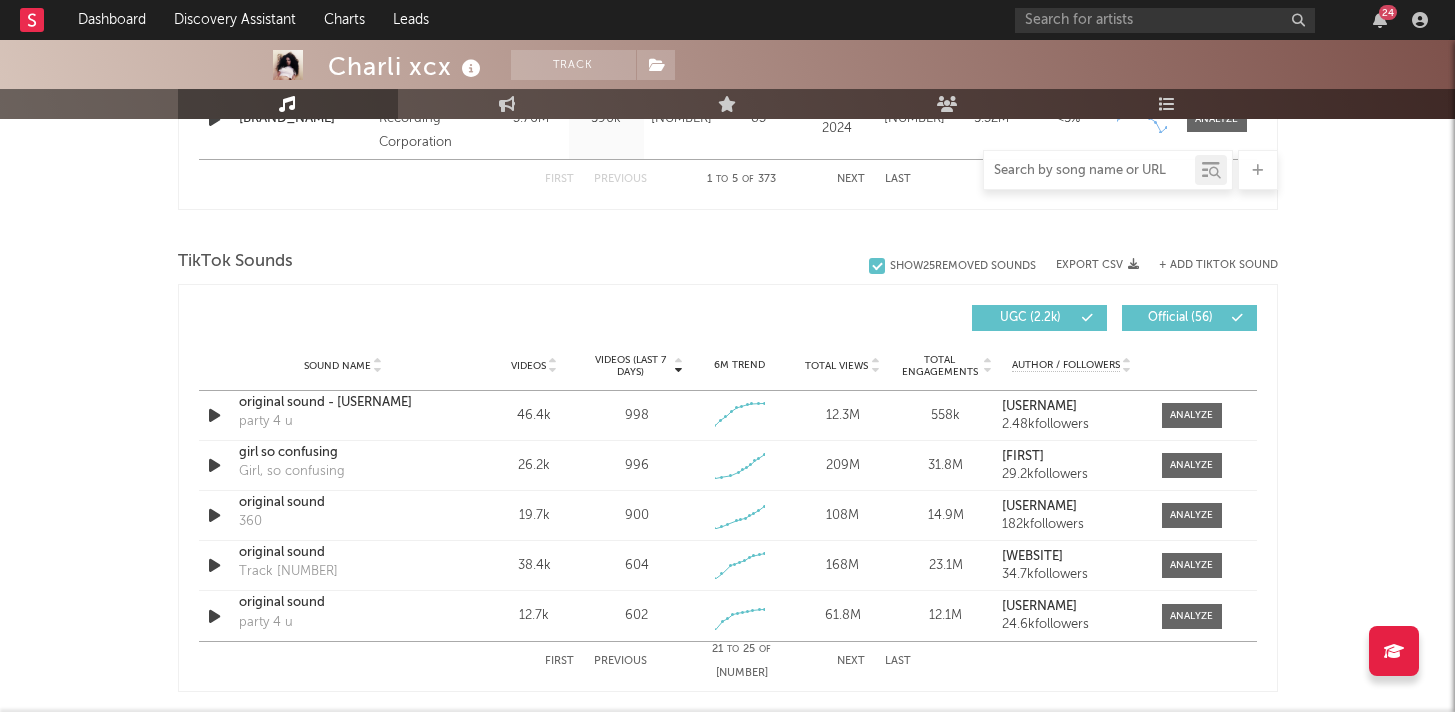 click at bounding box center [1089, 171] 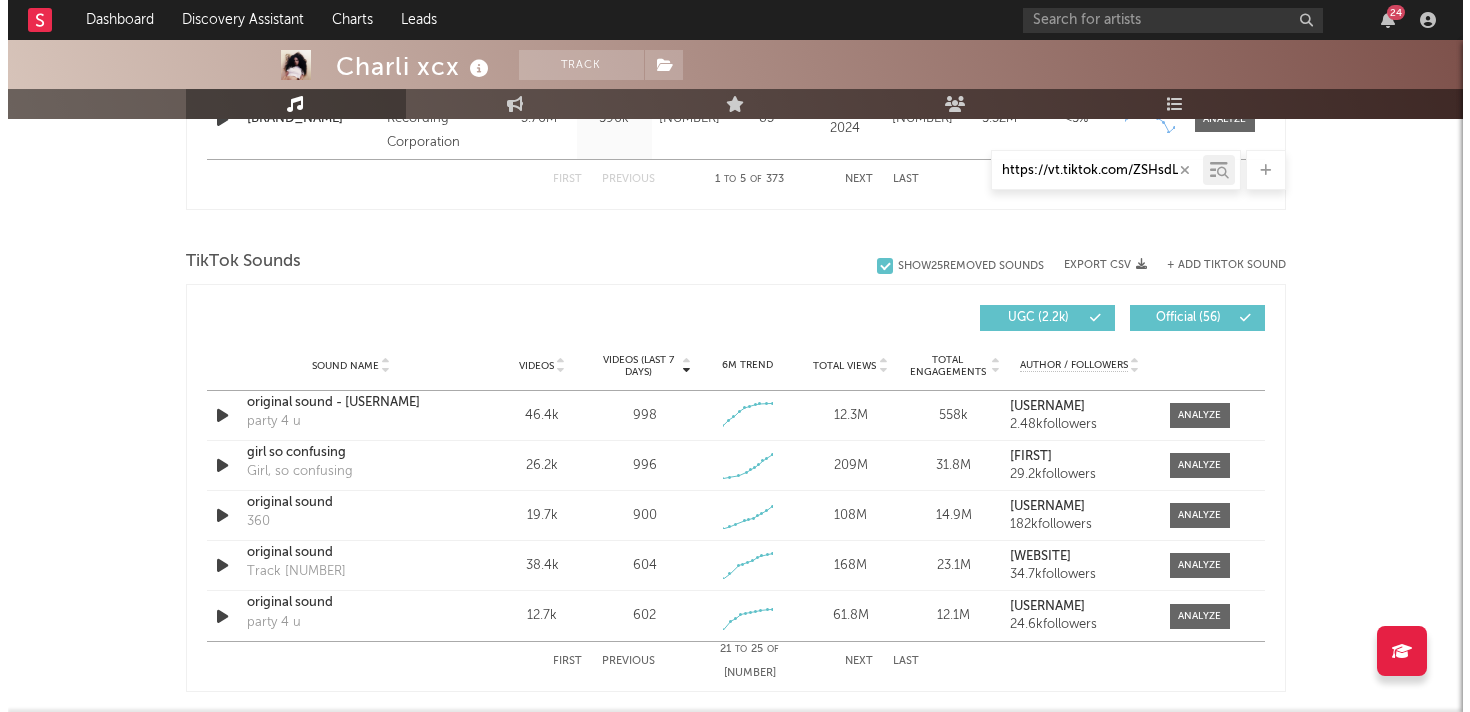 scroll, scrollTop: 0, scrollLeft: 105, axis: horizontal 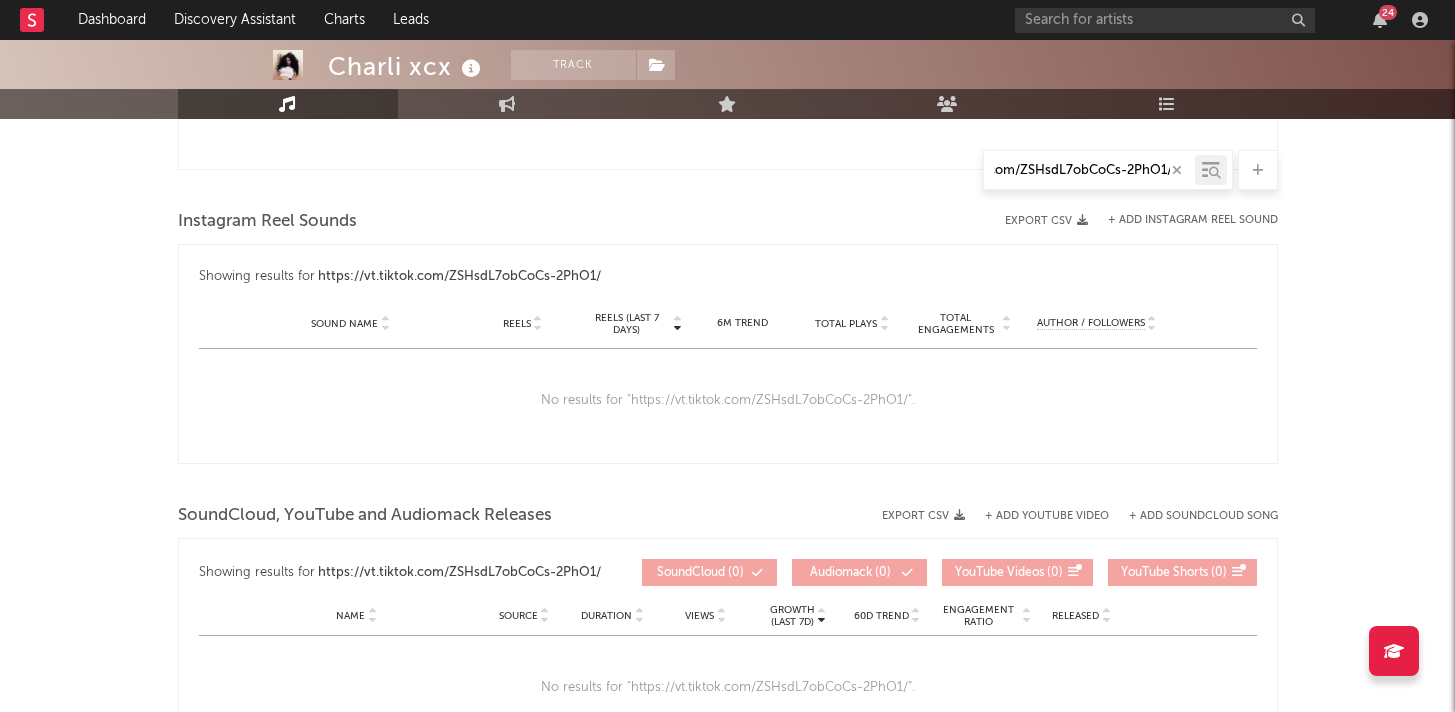 click at bounding box center (1257, 170) 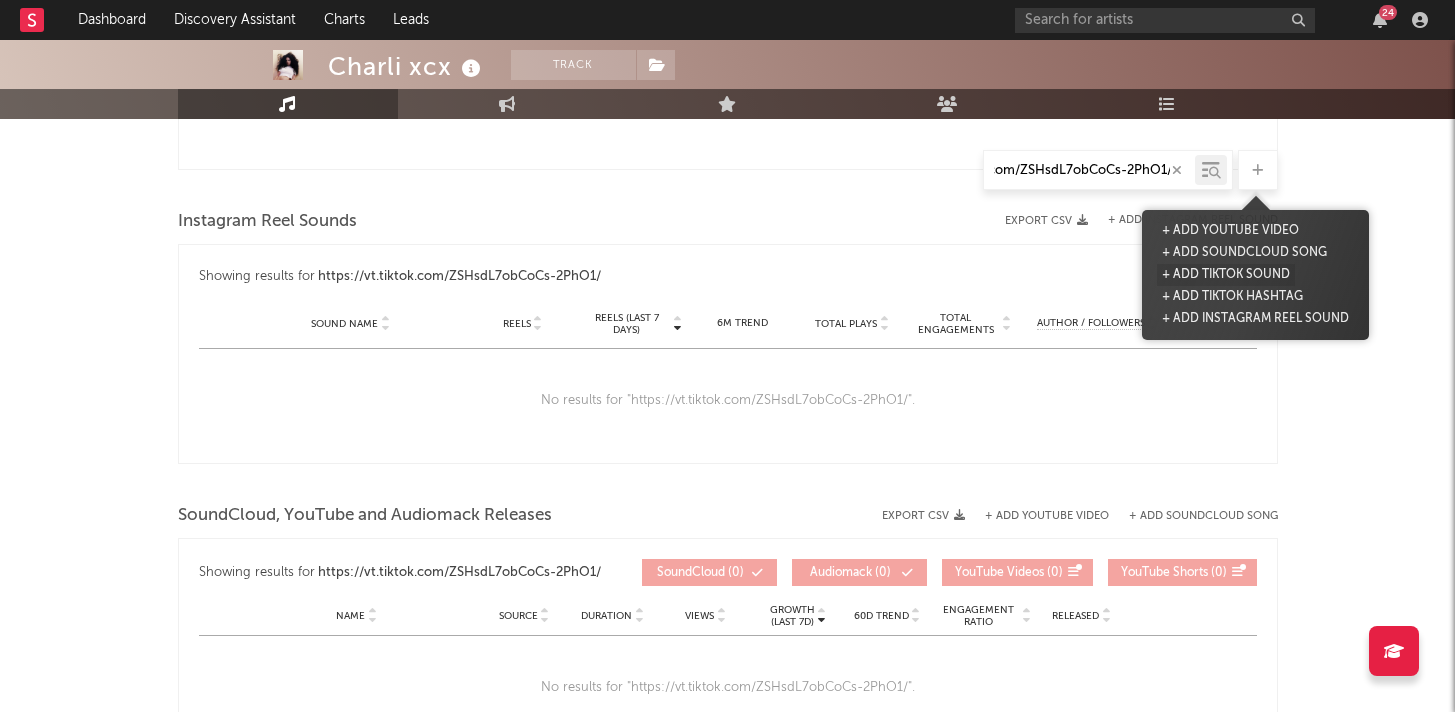 click on "+ Add TikTok Sound" at bounding box center [1226, 275] 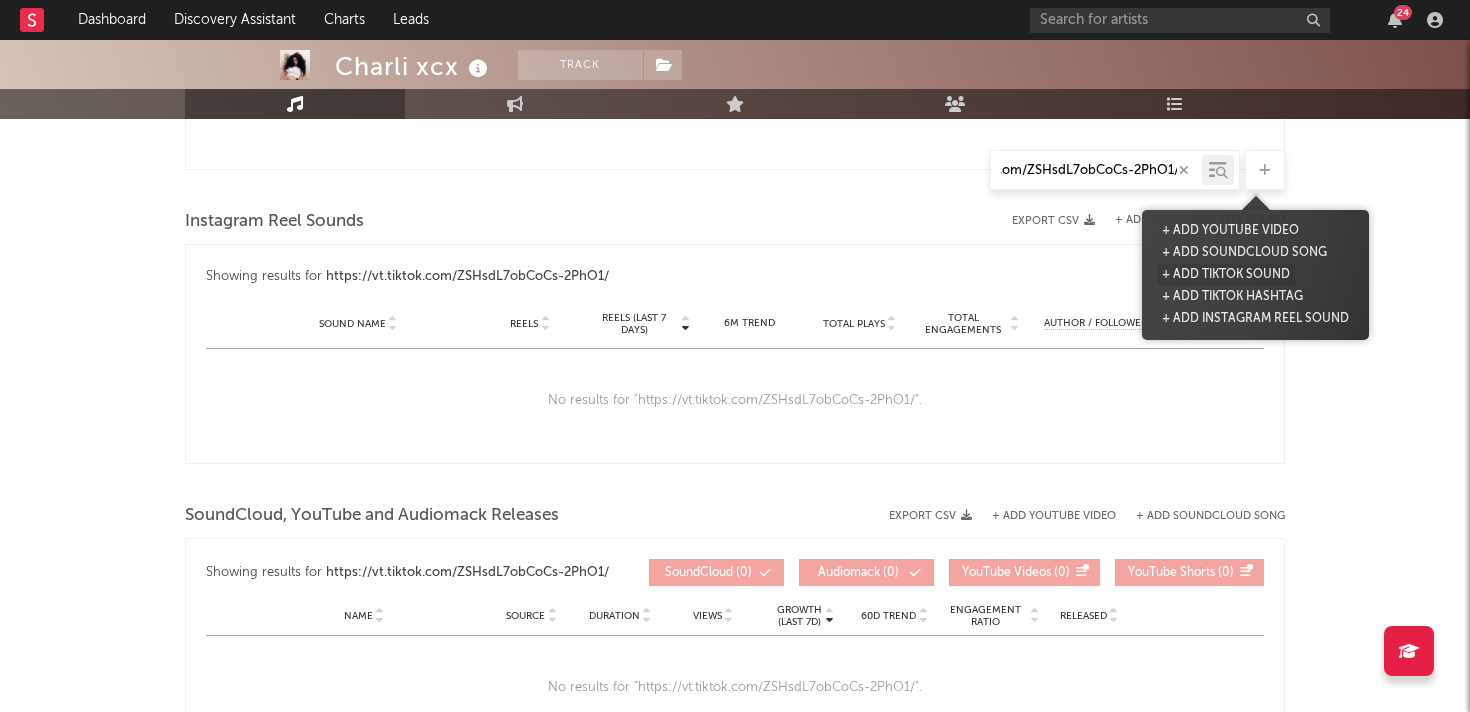 scroll, scrollTop: 0, scrollLeft: 0, axis: both 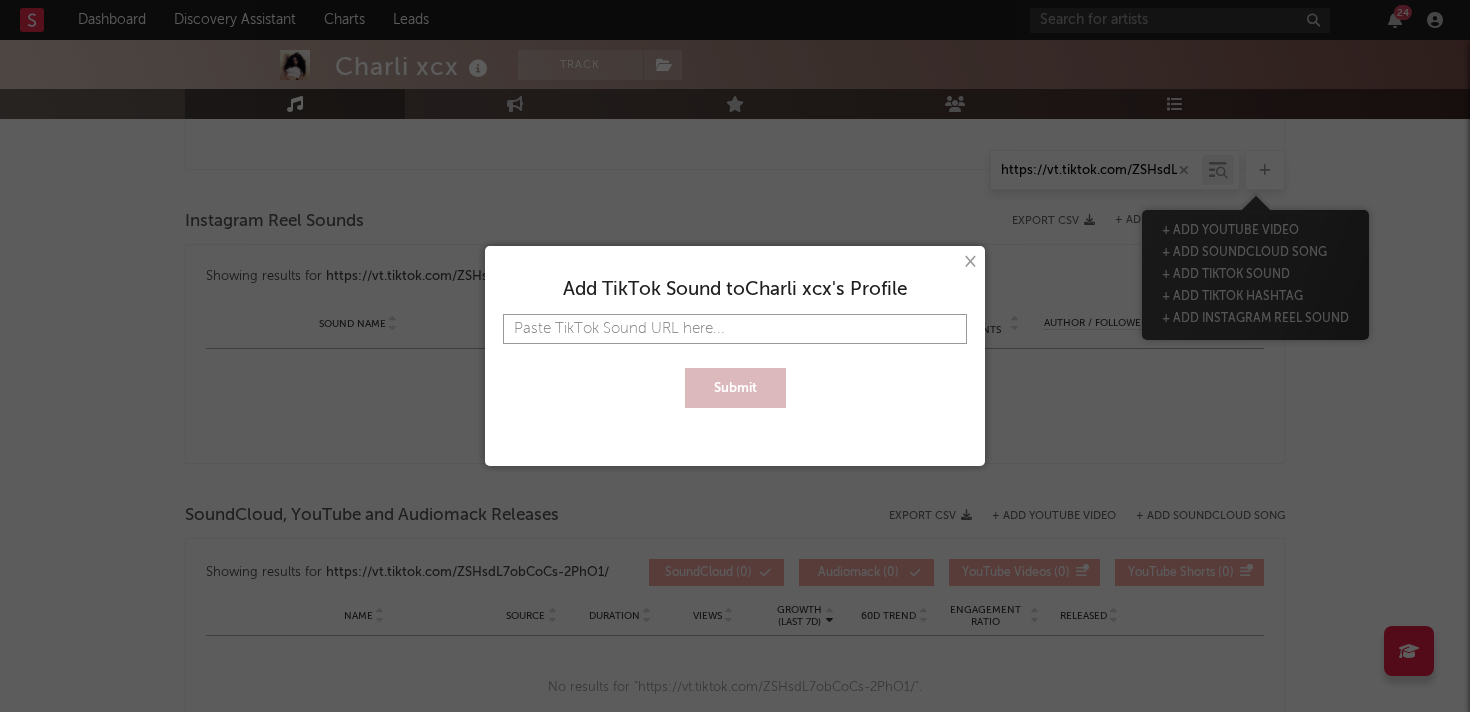 click at bounding box center [735, 329] 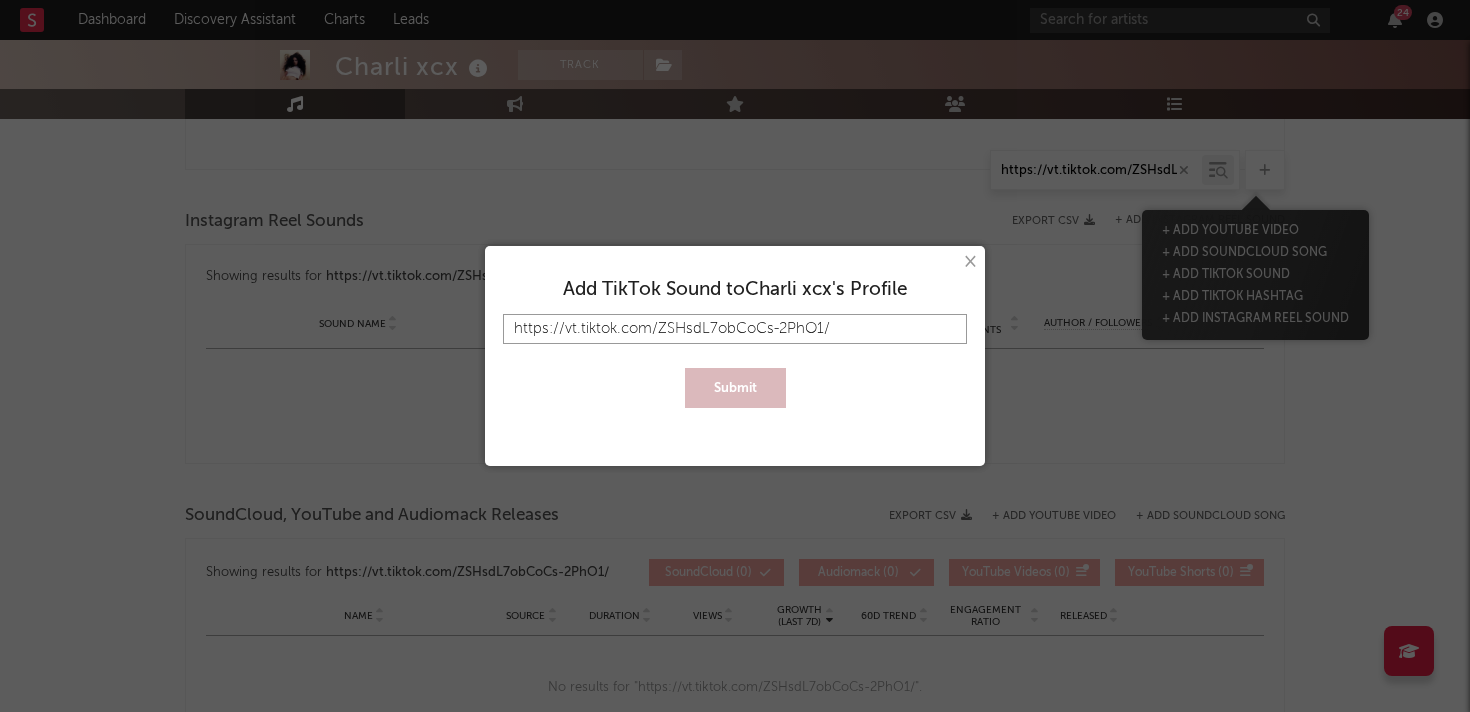 type on "https://vt.tiktok.com/ZSHsdL7obCoCs-2PhO1/" 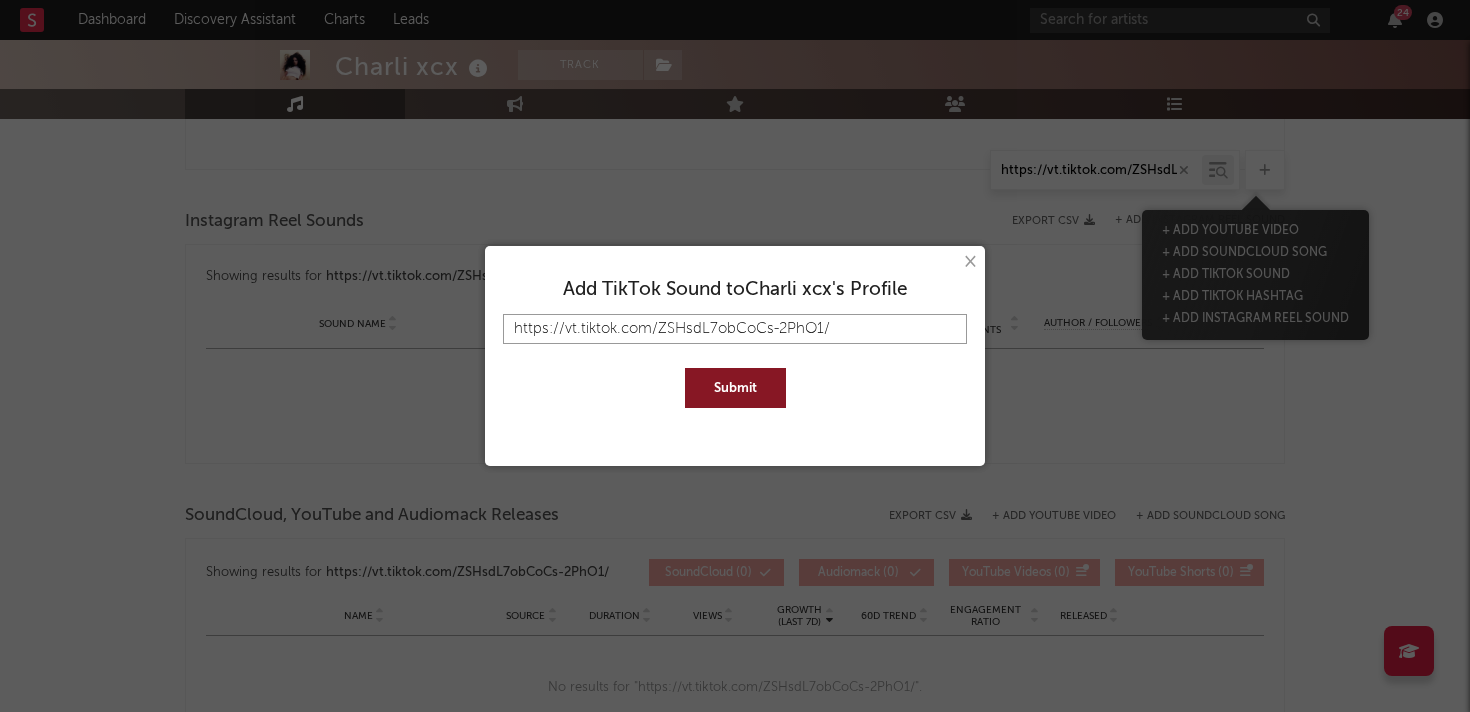 type on "https://vt.tiktok.com/ZSHsdL7obCoCs-2PhO1/" 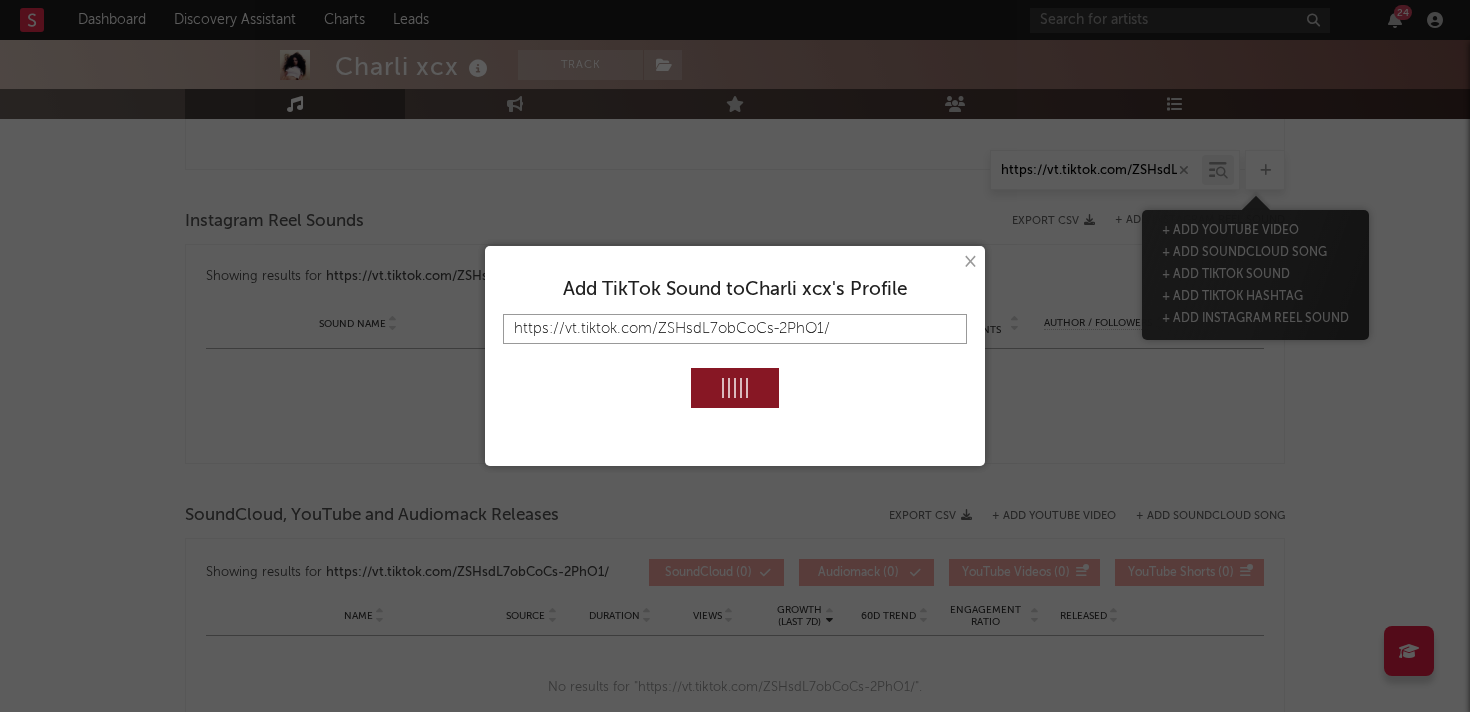 type 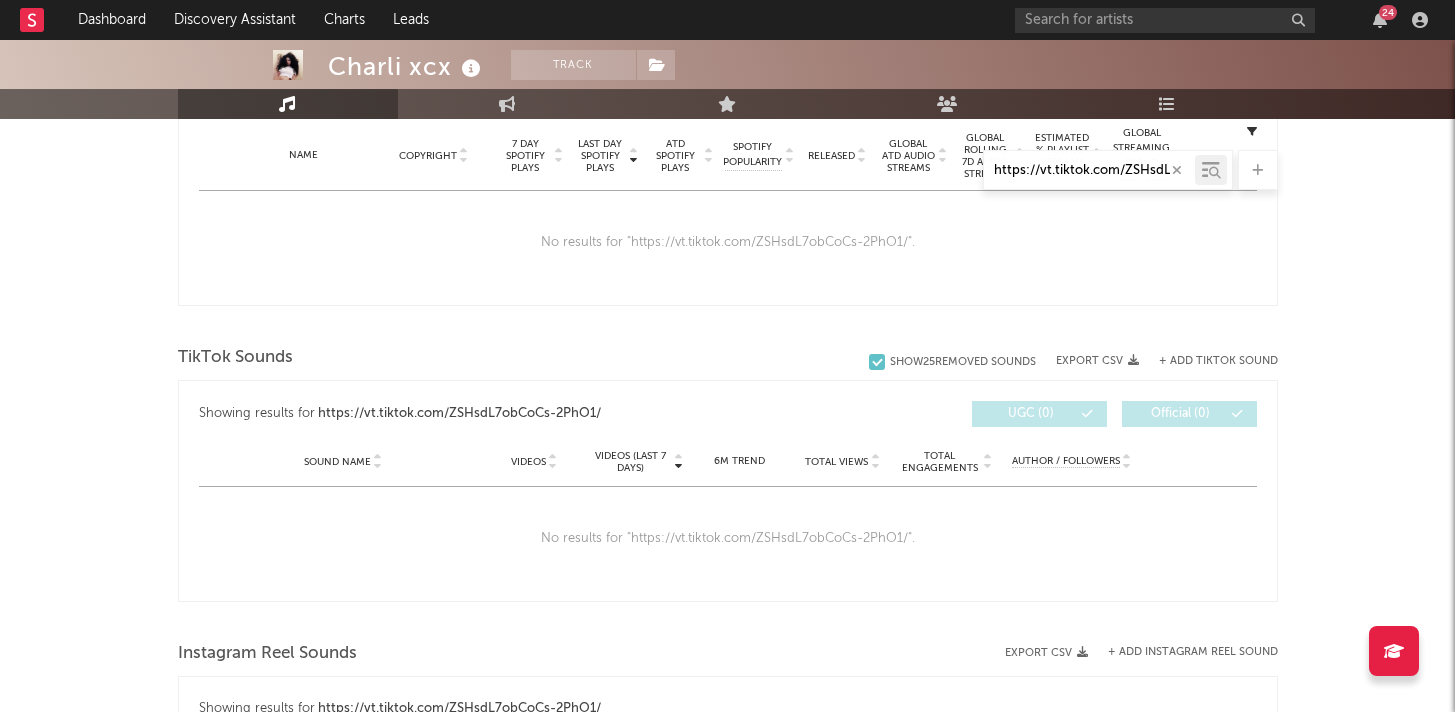 scroll, scrollTop: 776, scrollLeft: 0, axis: vertical 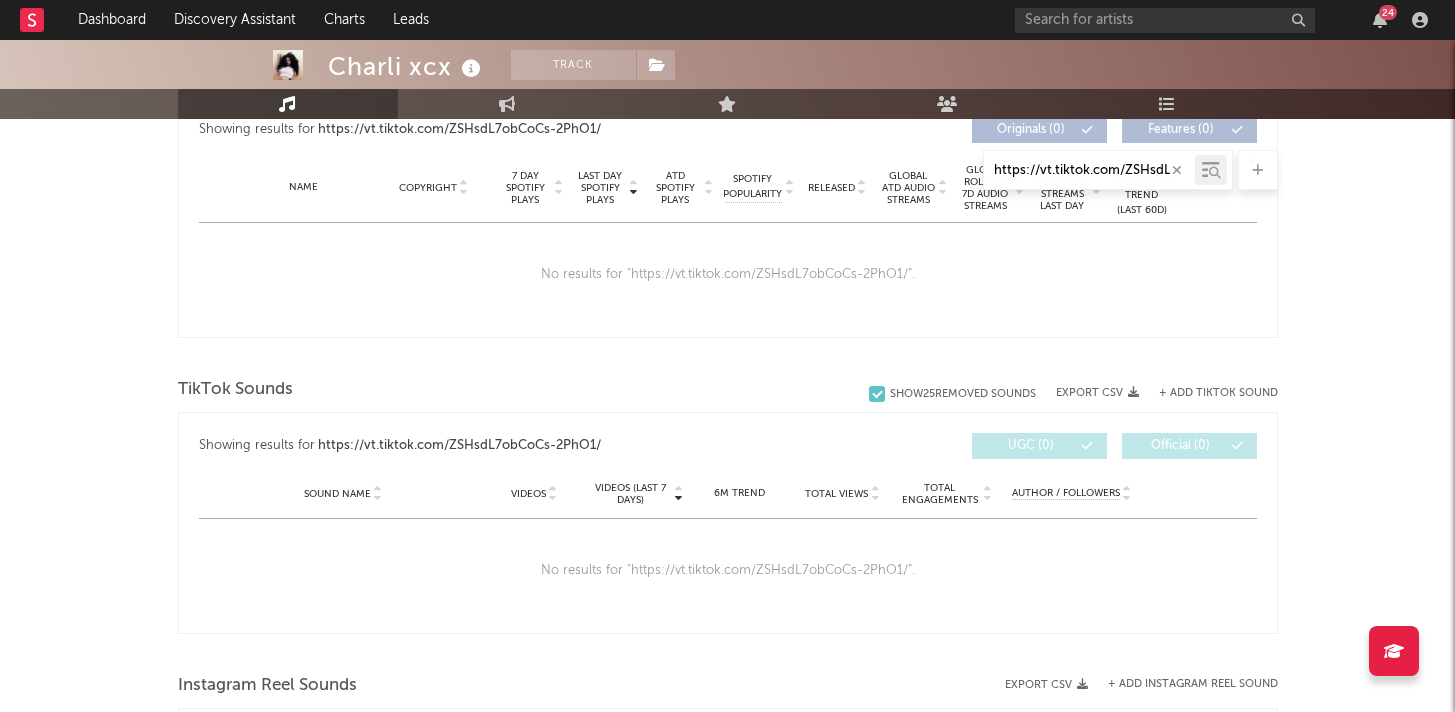 click on "https://vt.tiktok.com/ZSHsdL7obCoCs-2PhO1/" at bounding box center [1089, 171] 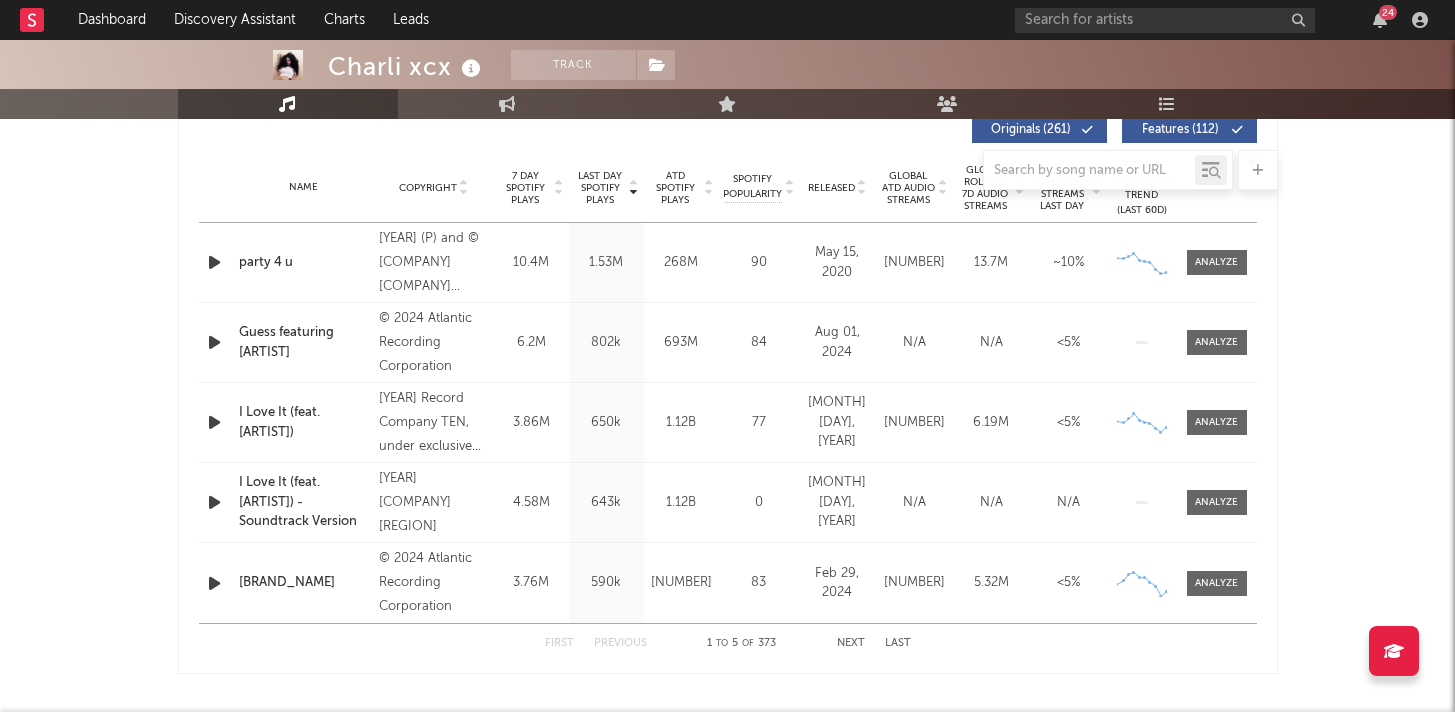 click on "[ARTIST] Track United Kingdom | Pop Edit Track Benchmark Summary [NUMBER] [NUMBER] [NUMBER] [NUMBER] [NUMBER] [NUMBER] [NUMBER] Monthly Listeners Jump Score: [NUMBER] Music Engagement Live Audience Playlists/Charts Music Total Artist Consumption Luminate - Daily Luminate - Weekly BMAT - Weekly OCC - Weekly Zoom 1w 1m 3m 6m YTD 1y All [YEAR]-[MONTH]-[DAY] [YEAR]-[MONTH]-[DAY] Created with Highcharts [NUMBER].[NUMBER].[NUMBER] Luminate Daily Streams Luminate Daily Consumption [NUMBER]. [MONTH] [NUMBER]. [MONTH] [NUMBER]. [MONTH] [NUMBER]. [MONTH] [NUMBER]. [MONTH] [NUMBER]. [MONTH] [NUMBER]. [MONTH] [NUMBER]. [MONTH] [NUMBER]. [MONTH] [NUMBER]. [MONTH] [NUMBER]. [YEAR] [YEAR] [YEAR] [YEAR] 0 5M 10M 15M 20M Zoom 1w 1m 3m 6m YTD 1y All [MONTH] [DAY], [YEAR] → [MONTH] [DAY], [YEAR] Ex-US Streaming On-Demand Audio US Streaming On-Demand Audio Global Streaming On-Demand Audio Recent DSP Releases Export CSV Last Day Spotify Plays Copyright 7 Day Spotify Plays Last Day Spotify Plays ATD Spotify Plays Spotify Popularity Released Global ATD Audio Streams Global Rolling 7D Audio Streams Estimated % Playlist Streams Last Day Spotify Popularity Streams / 7d Growth" at bounding box center (727, 774) 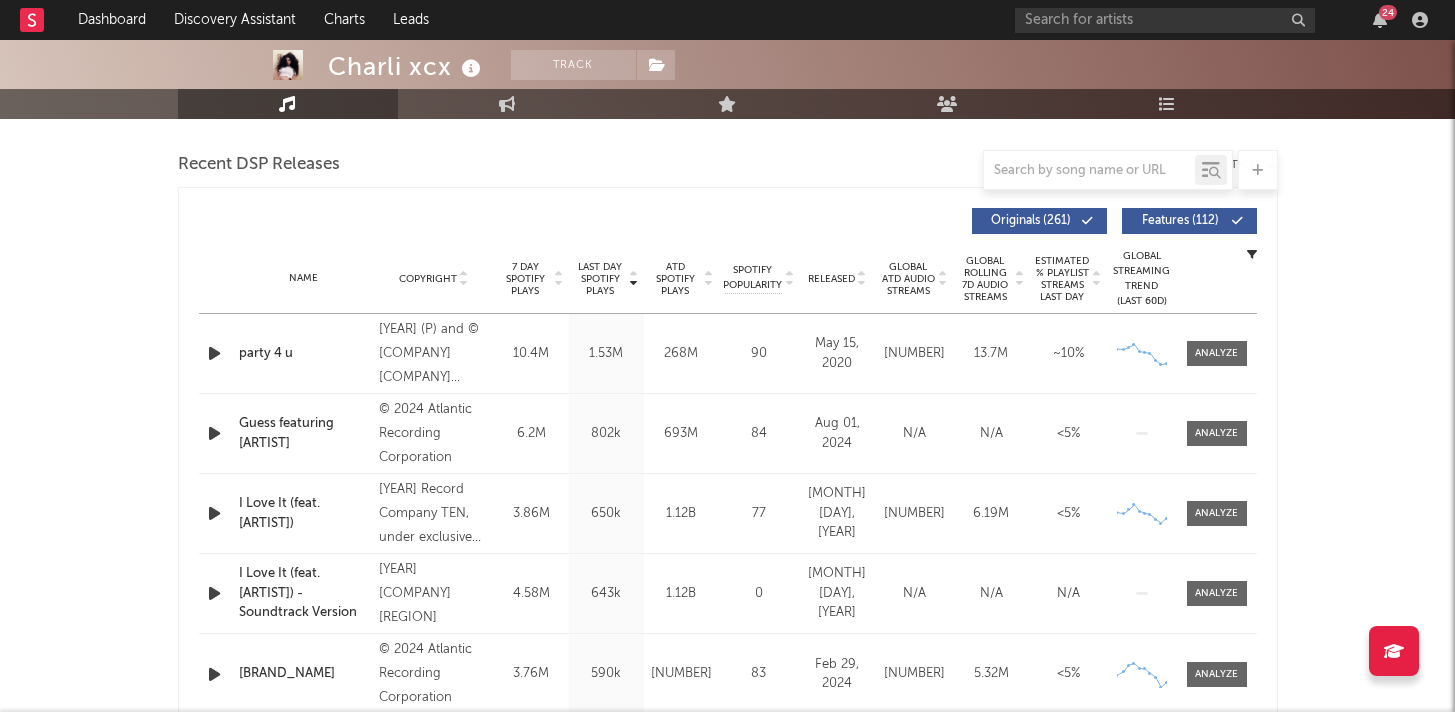 scroll, scrollTop: 643, scrollLeft: 0, axis: vertical 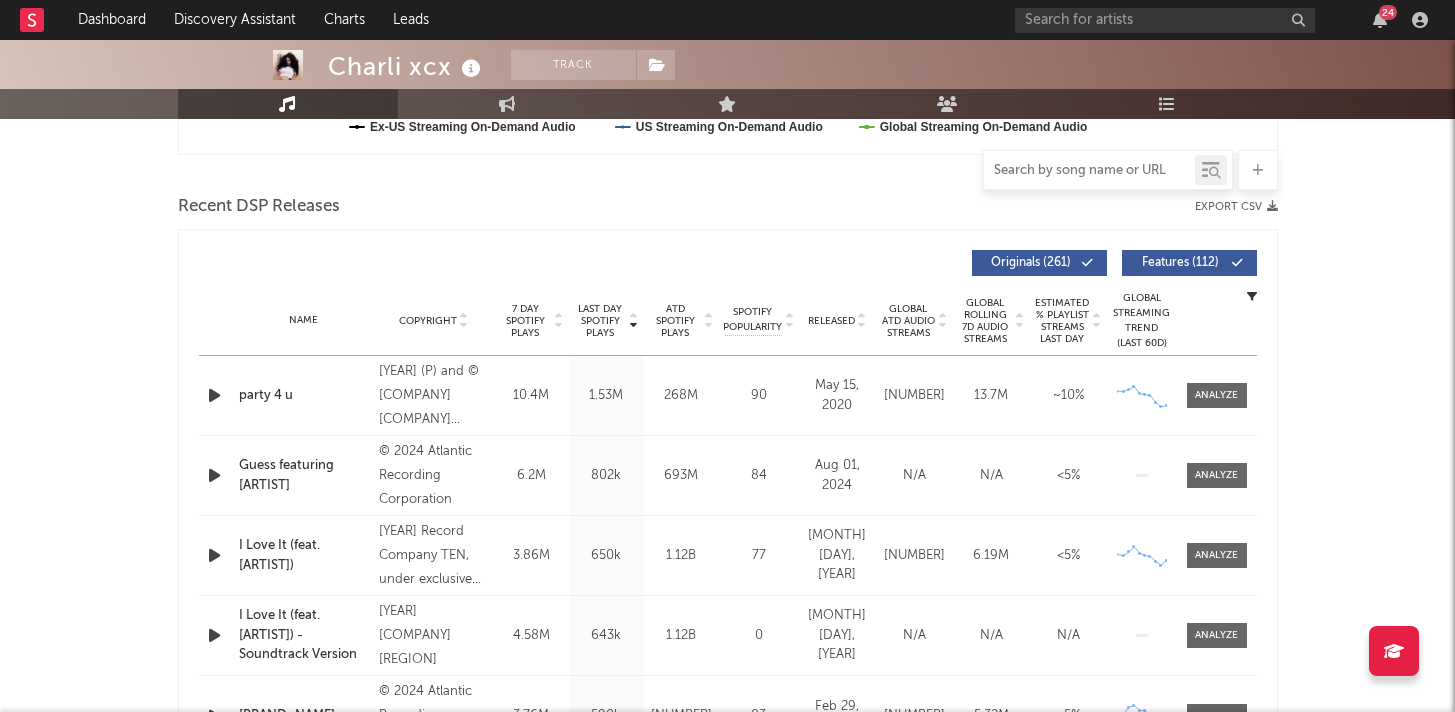 click at bounding box center (1089, 171) 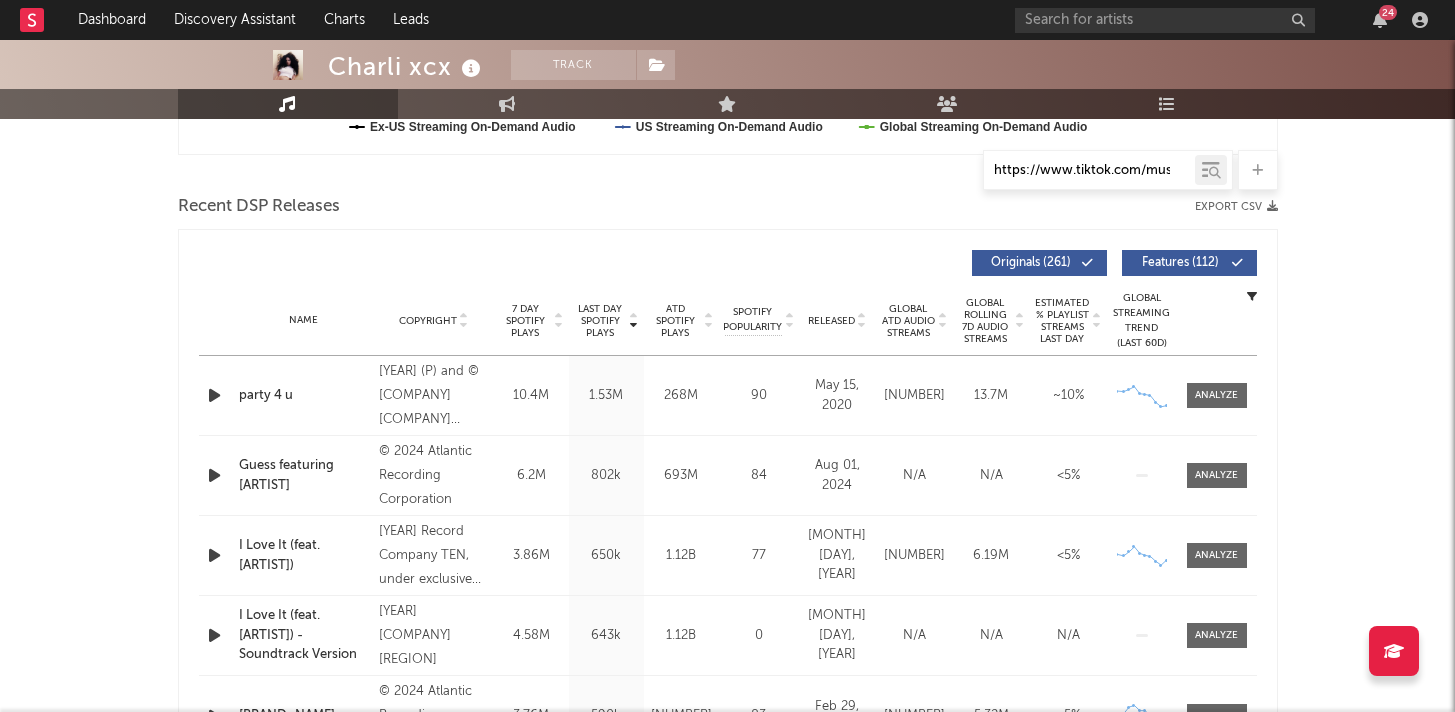scroll, scrollTop: 0, scrollLeft: 213, axis: horizontal 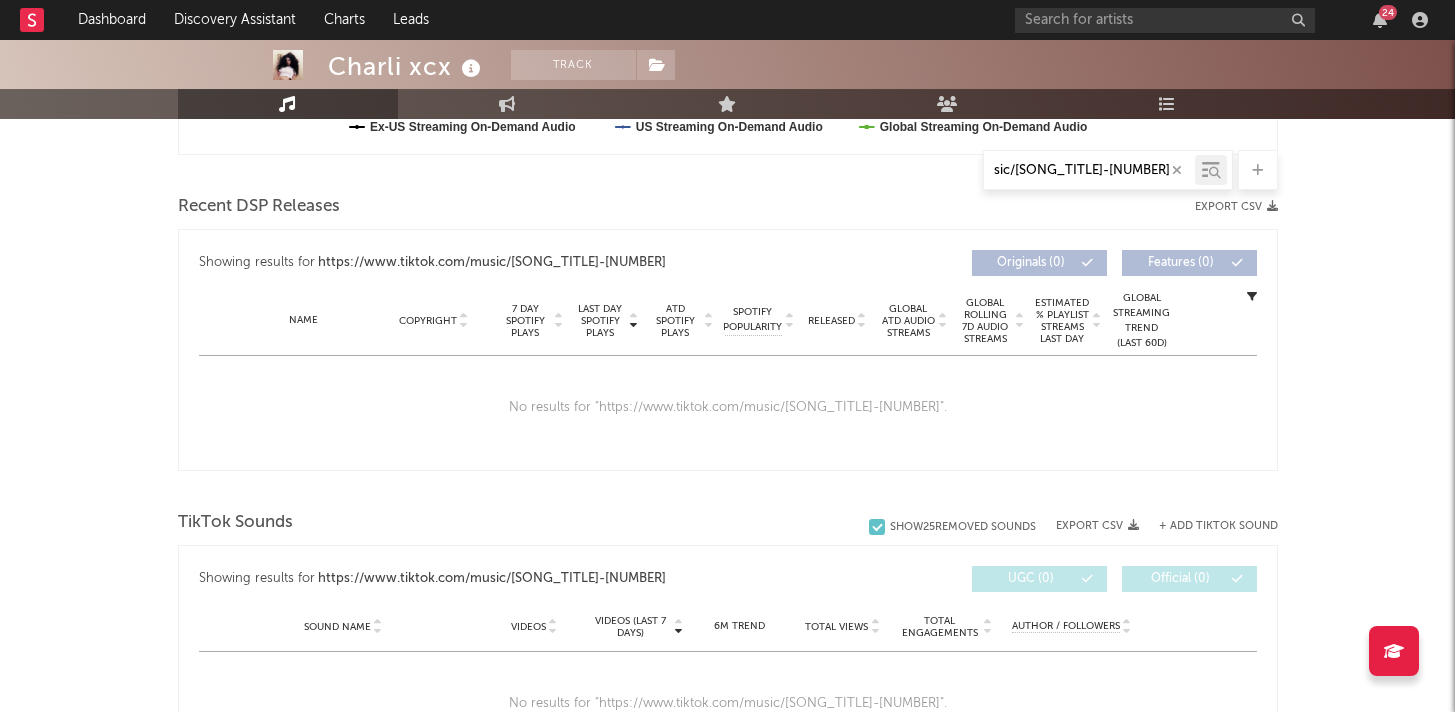 click at bounding box center (1177, 170) 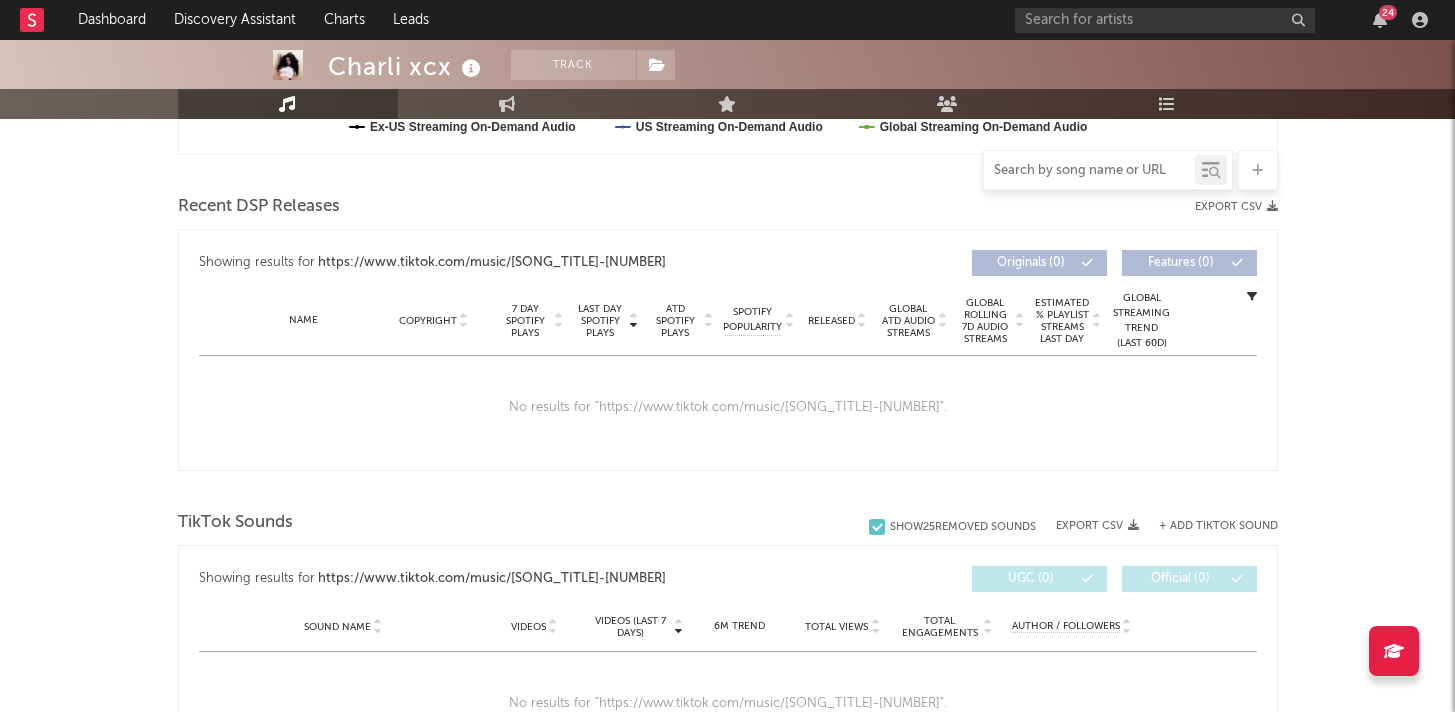 scroll, scrollTop: 0, scrollLeft: 0, axis: both 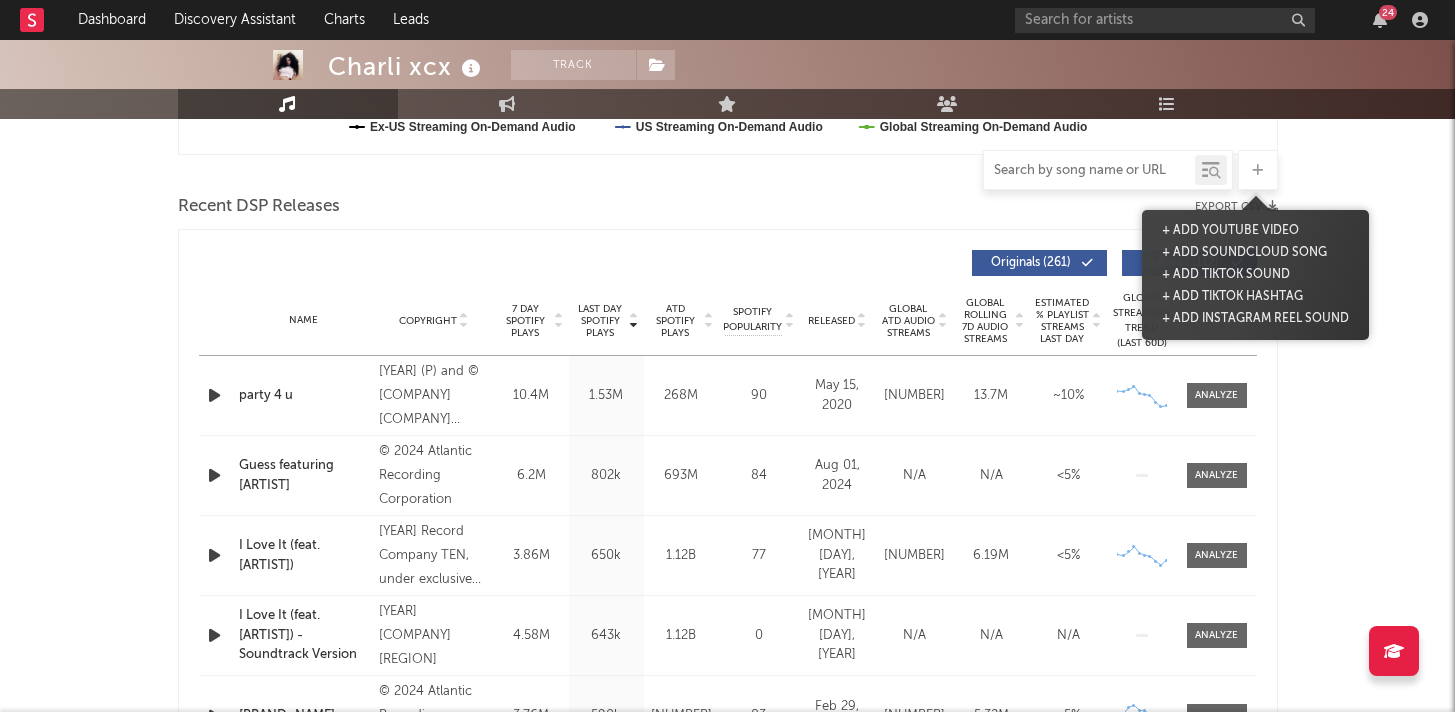 click at bounding box center [1257, 170] 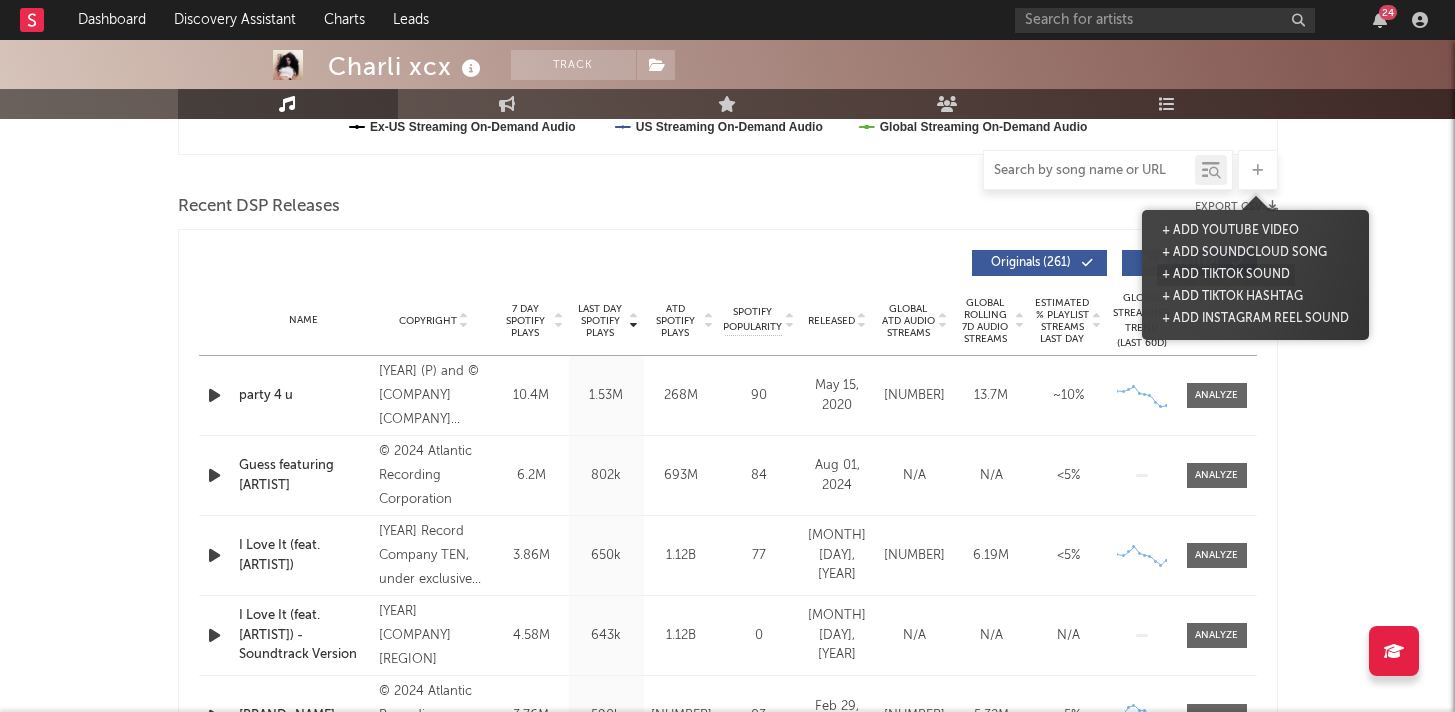 click on "+ Add TikTok Sound" at bounding box center [1226, 275] 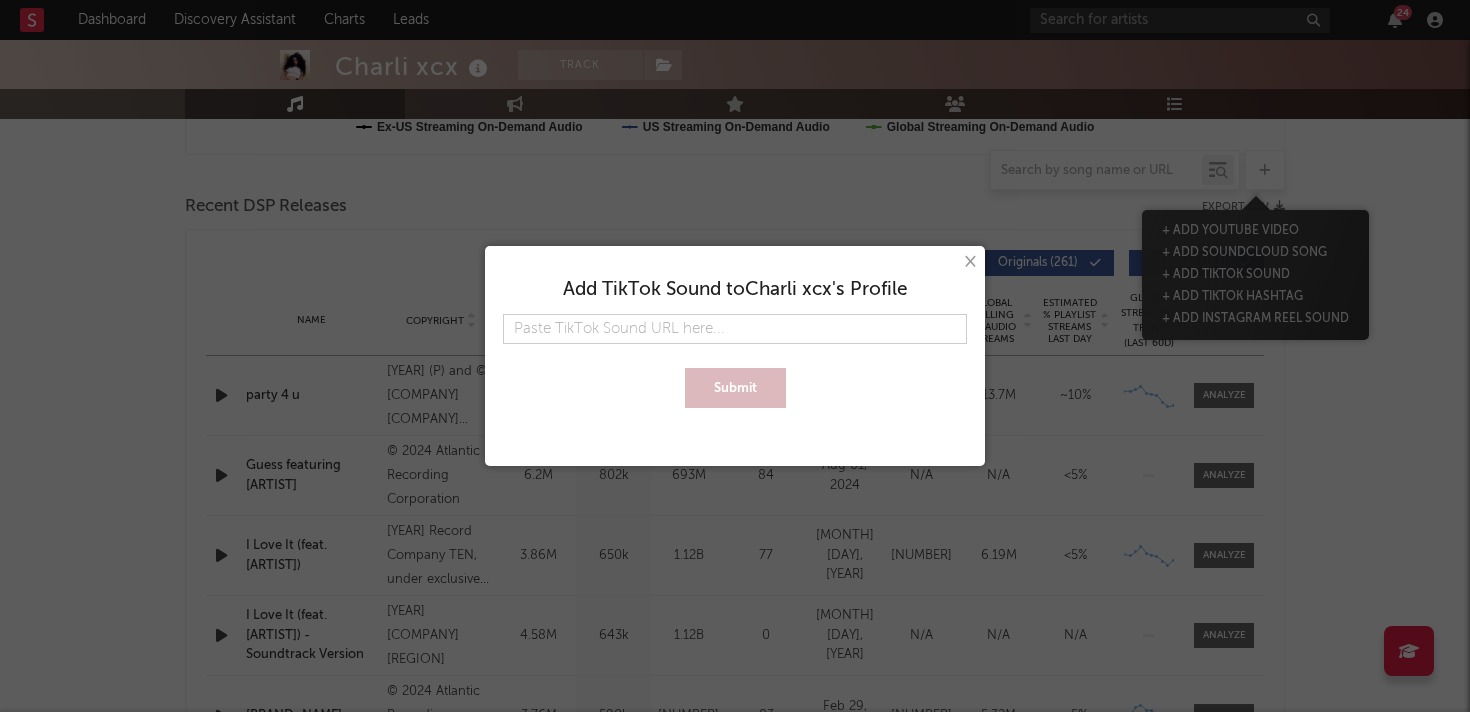type on "https://www.tiktok.com/music/[SONG_TITLE]-[NUMBER]" 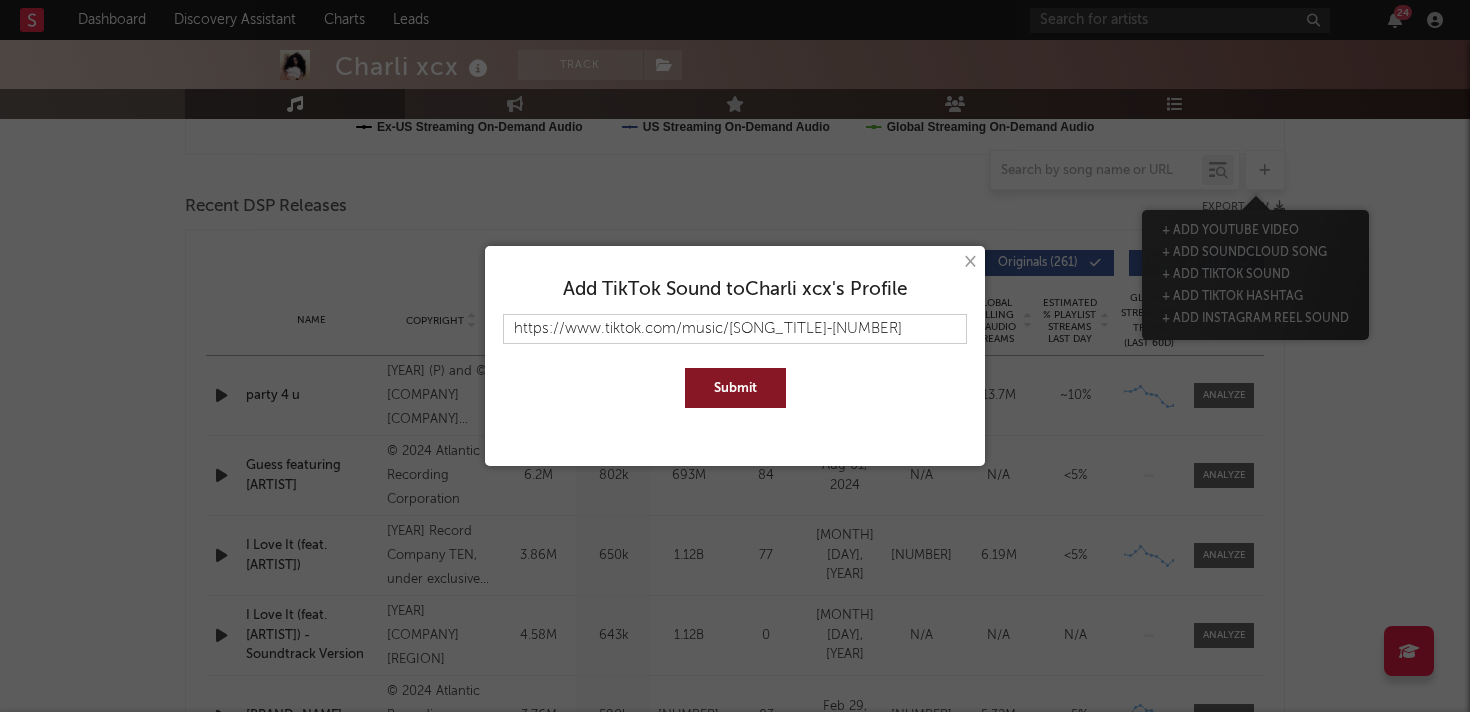 type on "https://www.tiktok.com/music/[SONG_TITLE]-[NUMBER]" 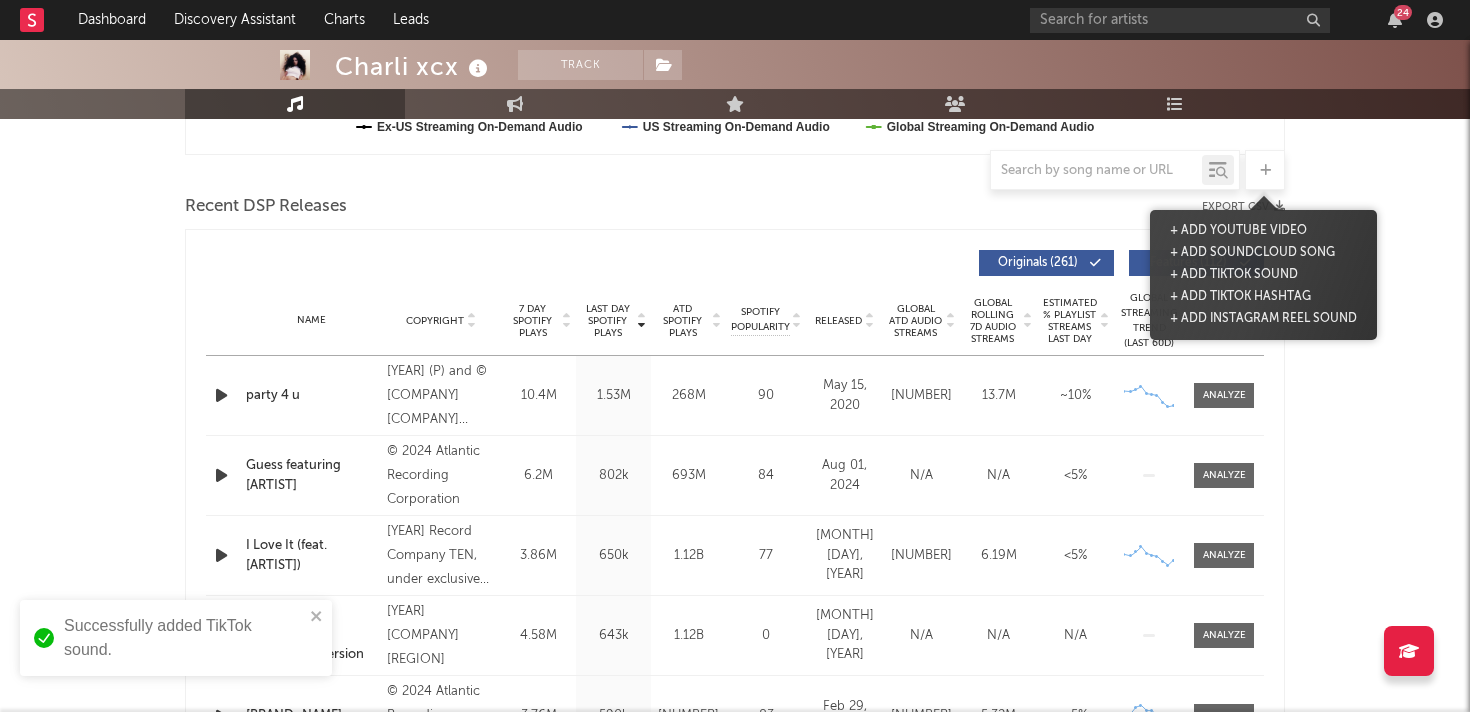 type 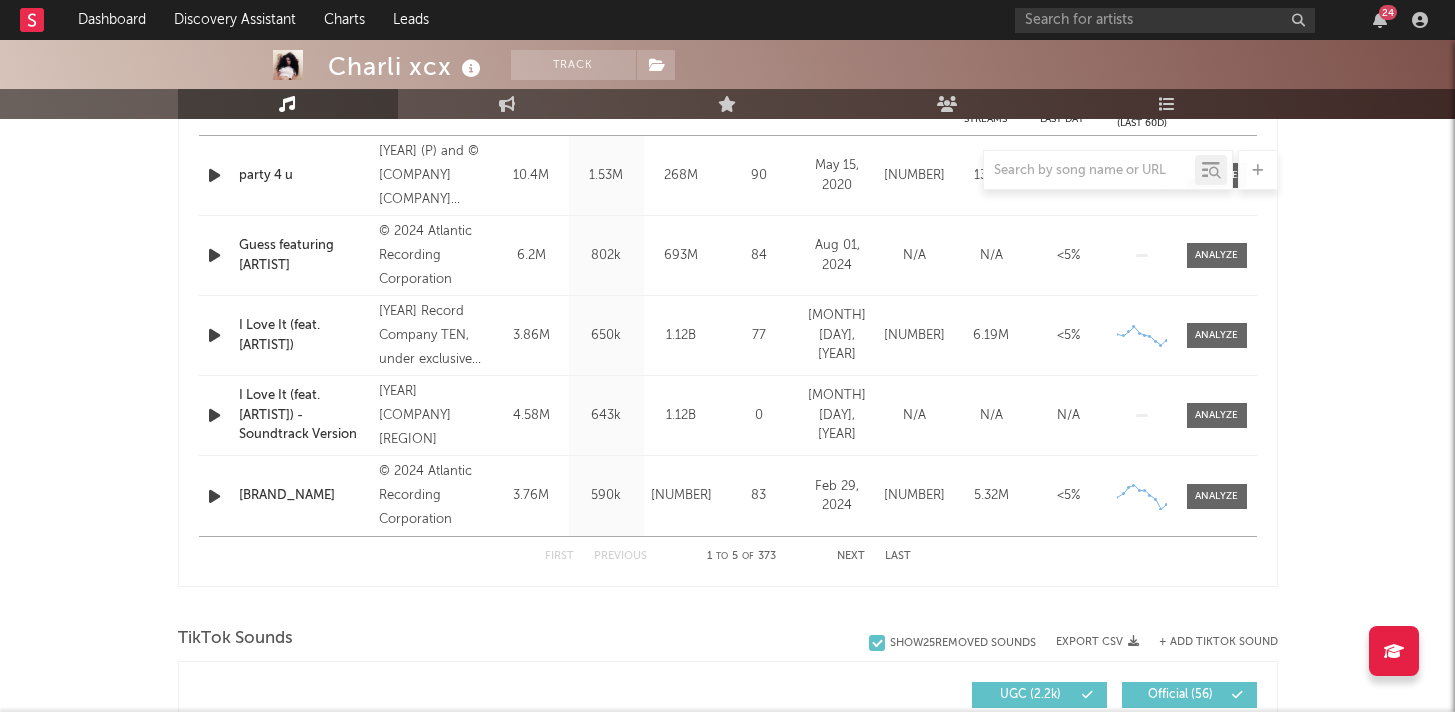scroll, scrollTop: 871, scrollLeft: 0, axis: vertical 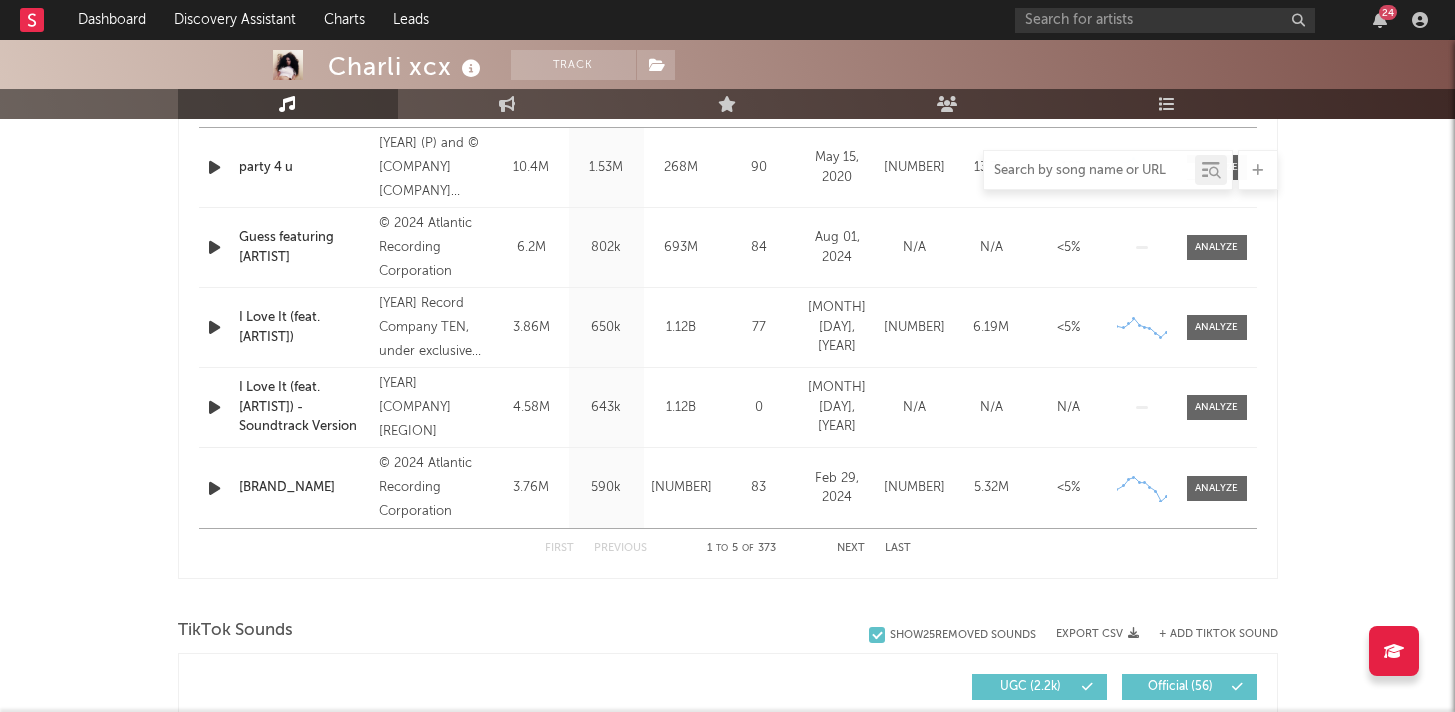 click at bounding box center [1089, 171] 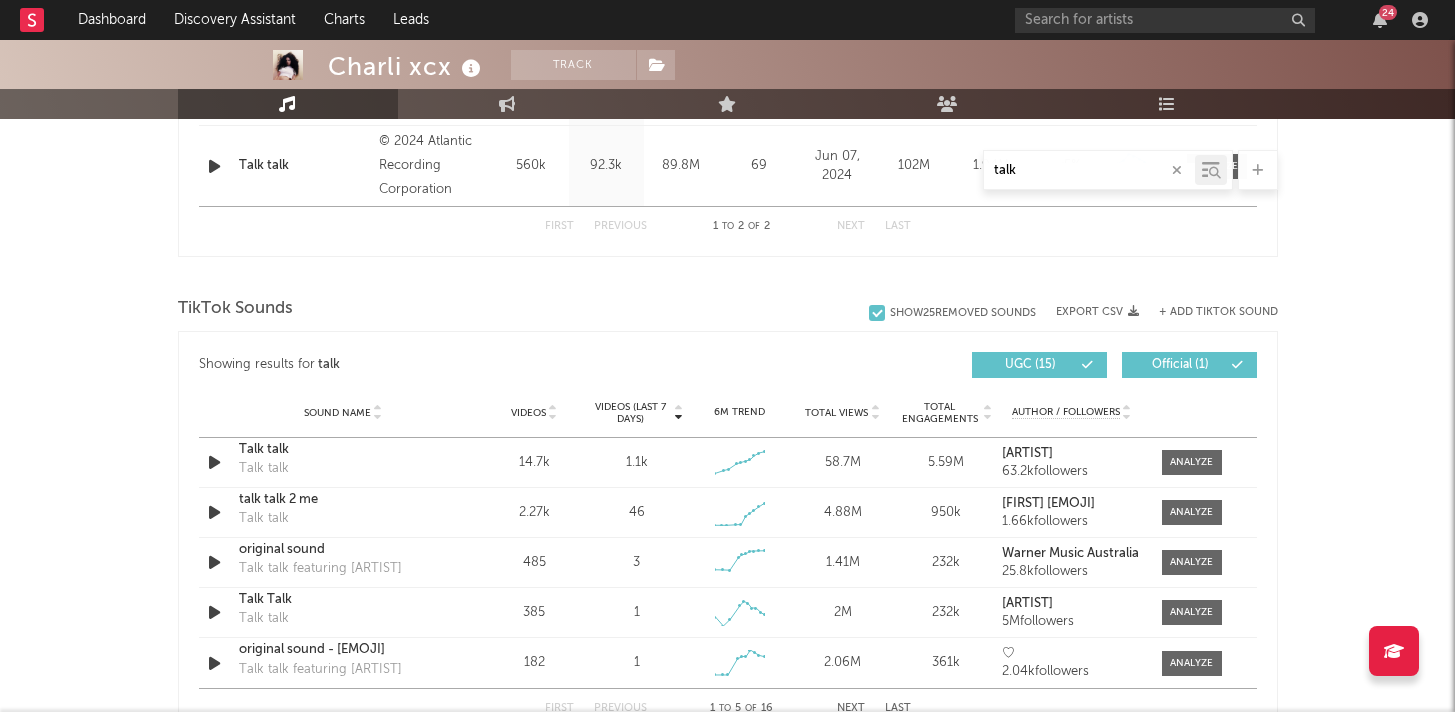 scroll, scrollTop: 960, scrollLeft: 0, axis: vertical 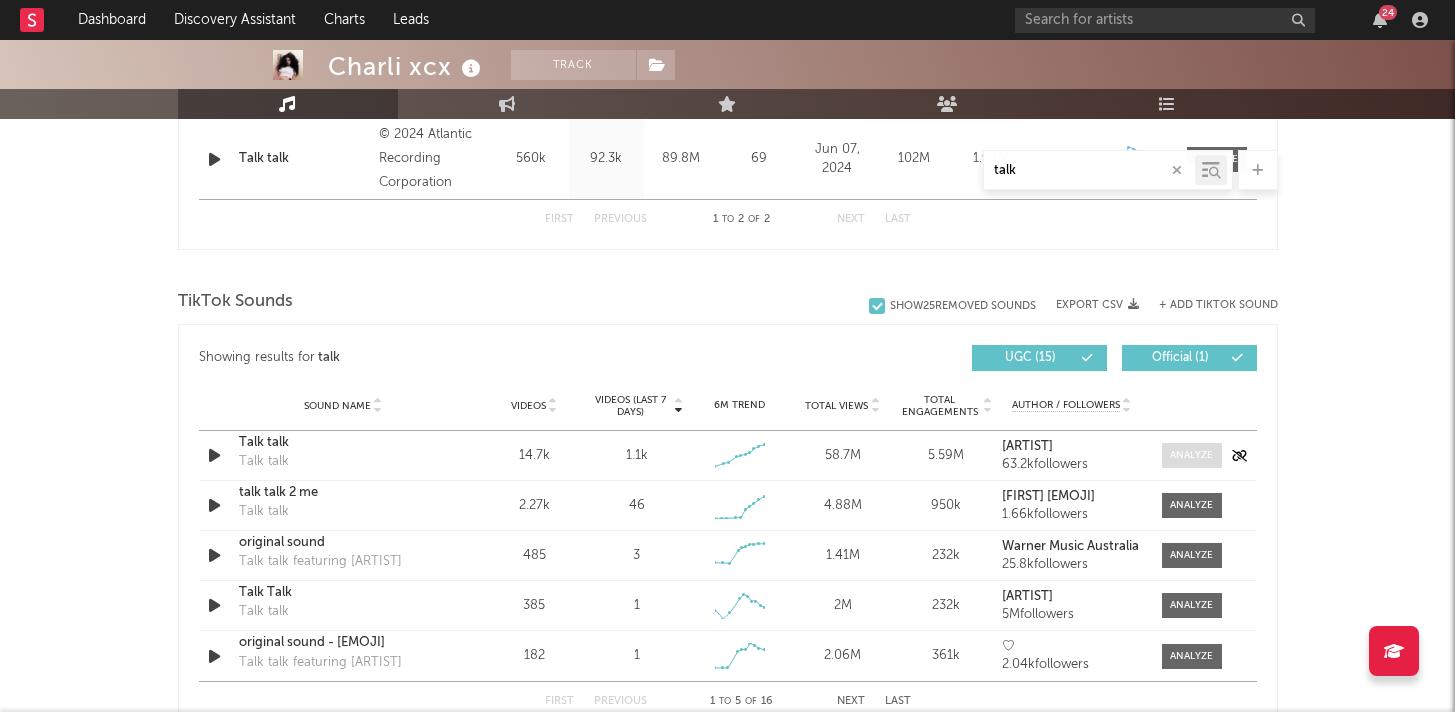 type on "talk" 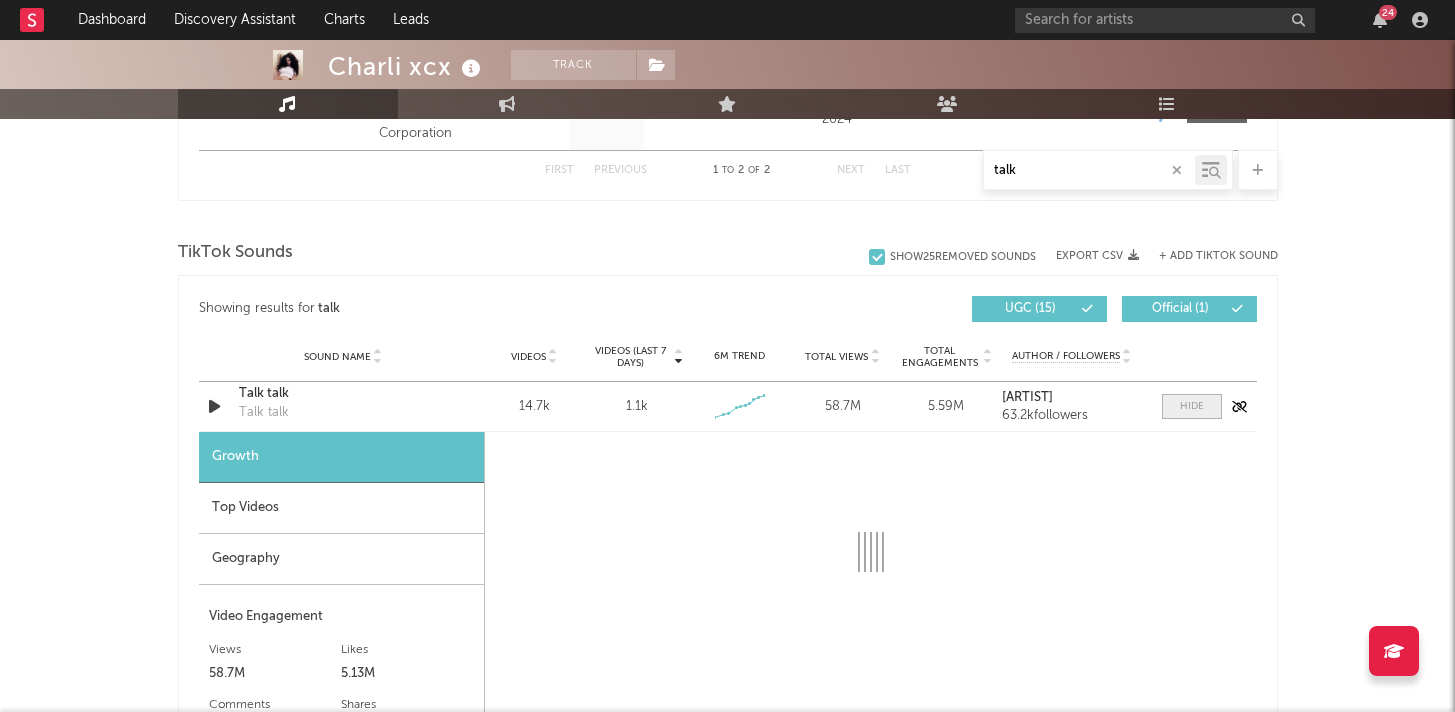 scroll, scrollTop: 1015, scrollLeft: 0, axis: vertical 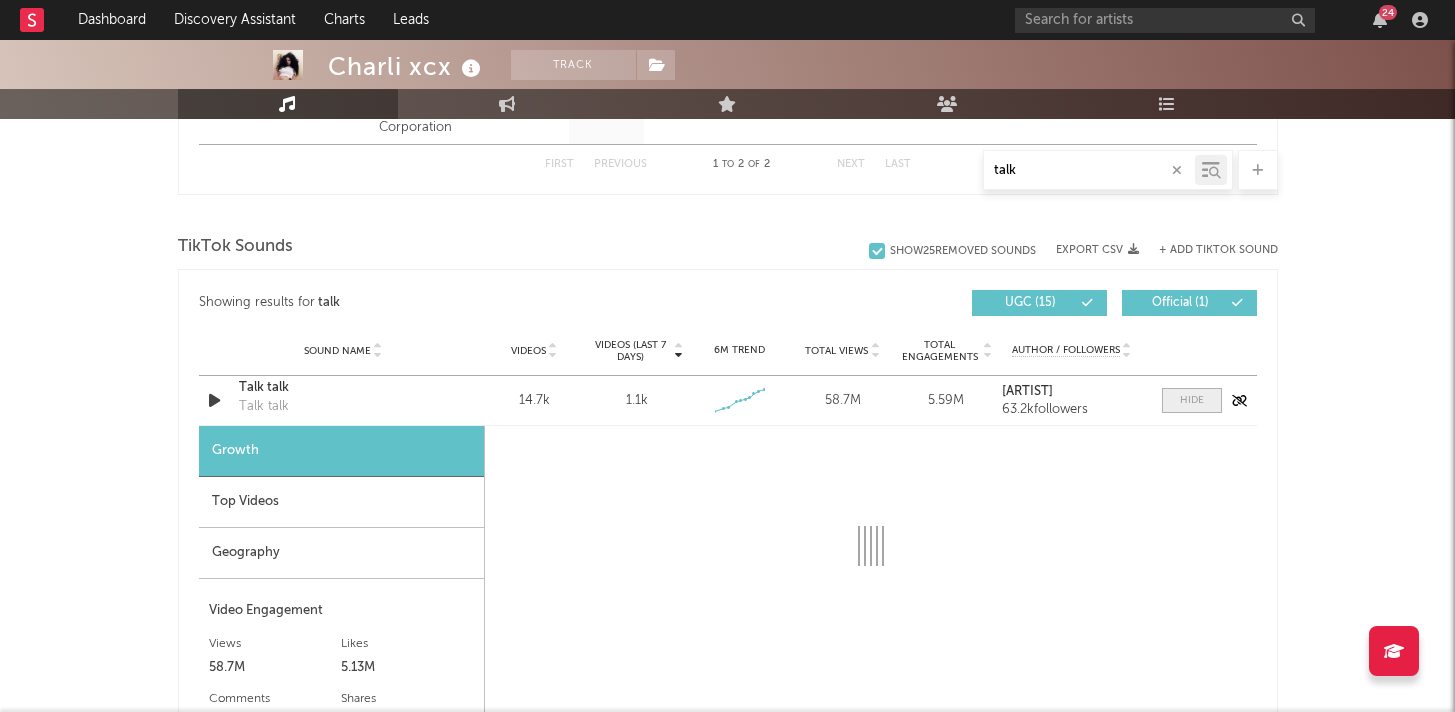 select on "6m" 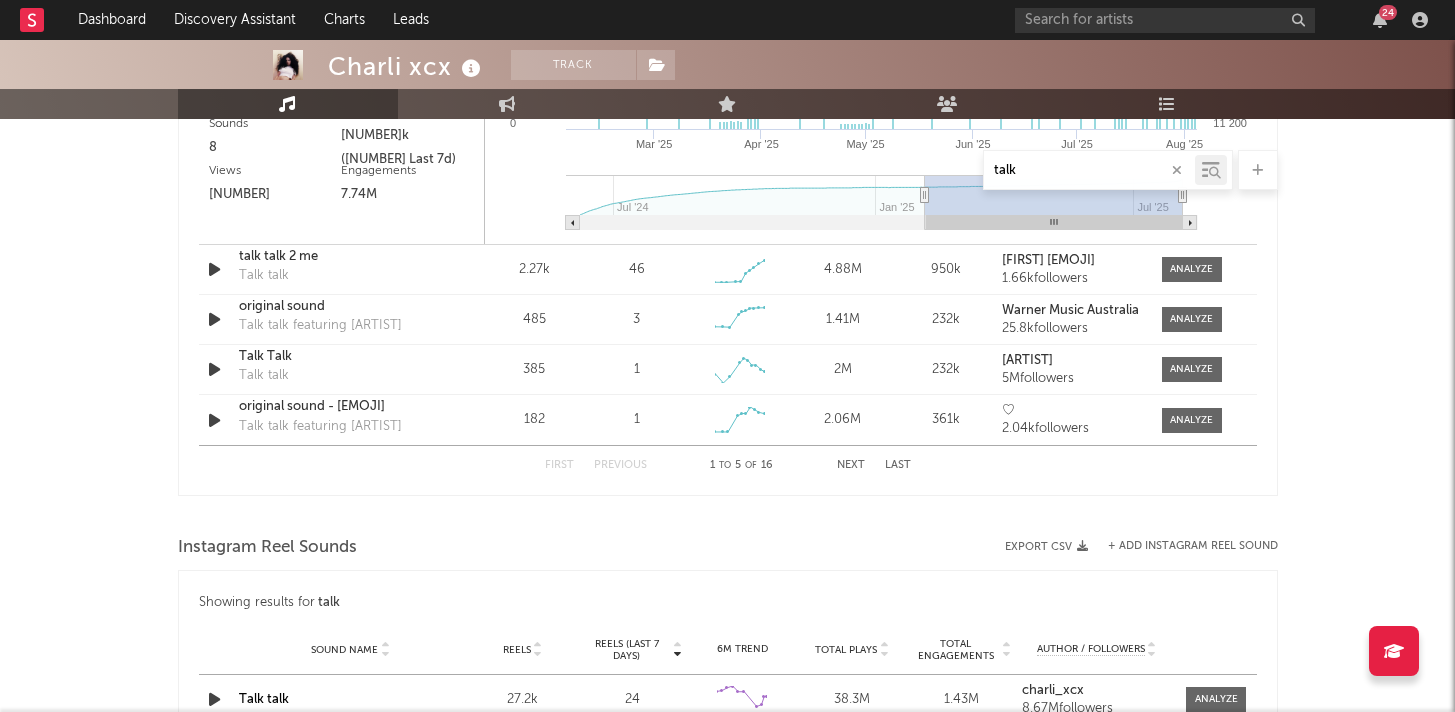 scroll, scrollTop: 1746, scrollLeft: 0, axis: vertical 